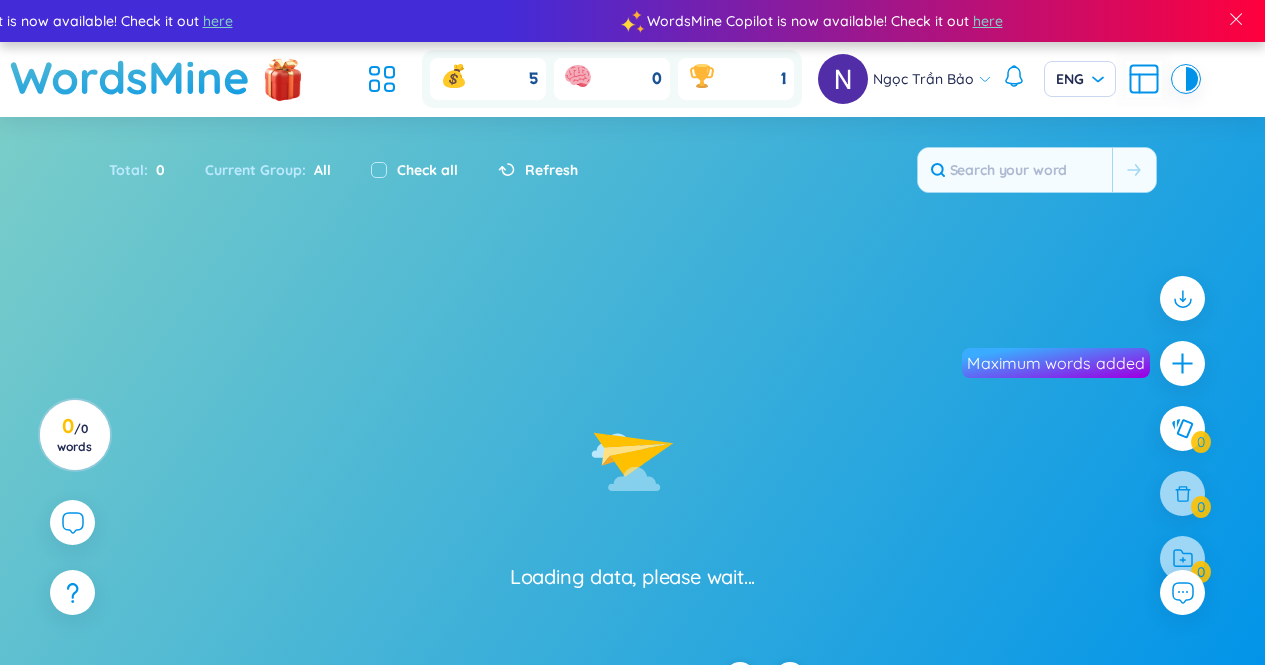 scroll, scrollTop: 0, scrollLeft: 0, axis: both 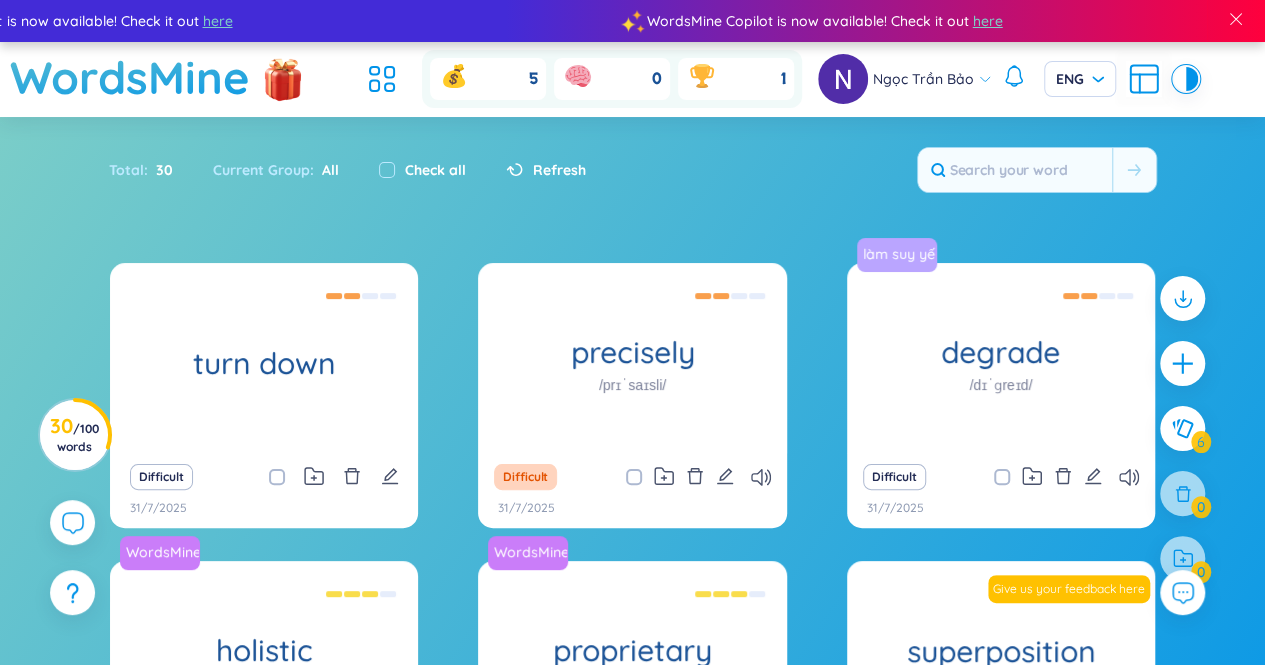 click on "turn down - giảm (độ sáng)   /- từ chối Difficult 31/7/2025 precisely /prɪˈsaɪsli/ chính xác Difficult 31/7/2025 làm suy yếu, giảm bớt degrade /dɪˈɡreɪd/ làm giảm, làm suy thoái Difficult 31/7/2025 WordsMine holistic /həʊˈlɪstɪk/ Toàn diện
Eg: The holistic approach to healthcare takes into account the physical, mental, and emotional well-being of an individual. Difficult 31/7/2025 WordsMine proprietary /prəˈpraɪəteri/ Độc quyền
Eg: The company developed a proprietary software solution that gives them a competitive advantage in the market. Difficult 31/7/2025 superposition /ˌsuːpərpəˈzɪʃn/ sự chồng chất, đồng chất Difficult 31/7/2025" at bounding box center (632, 557) 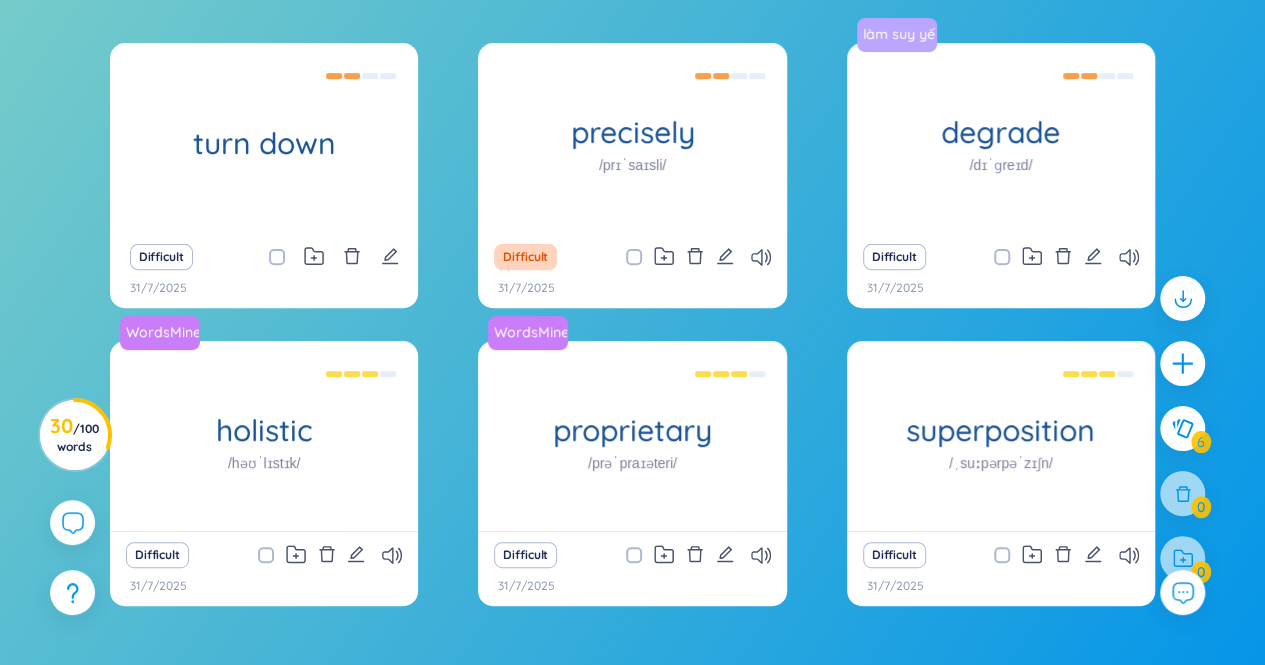 scroll, scrollTop: 326, scrollLeft: 0, axis: vertical 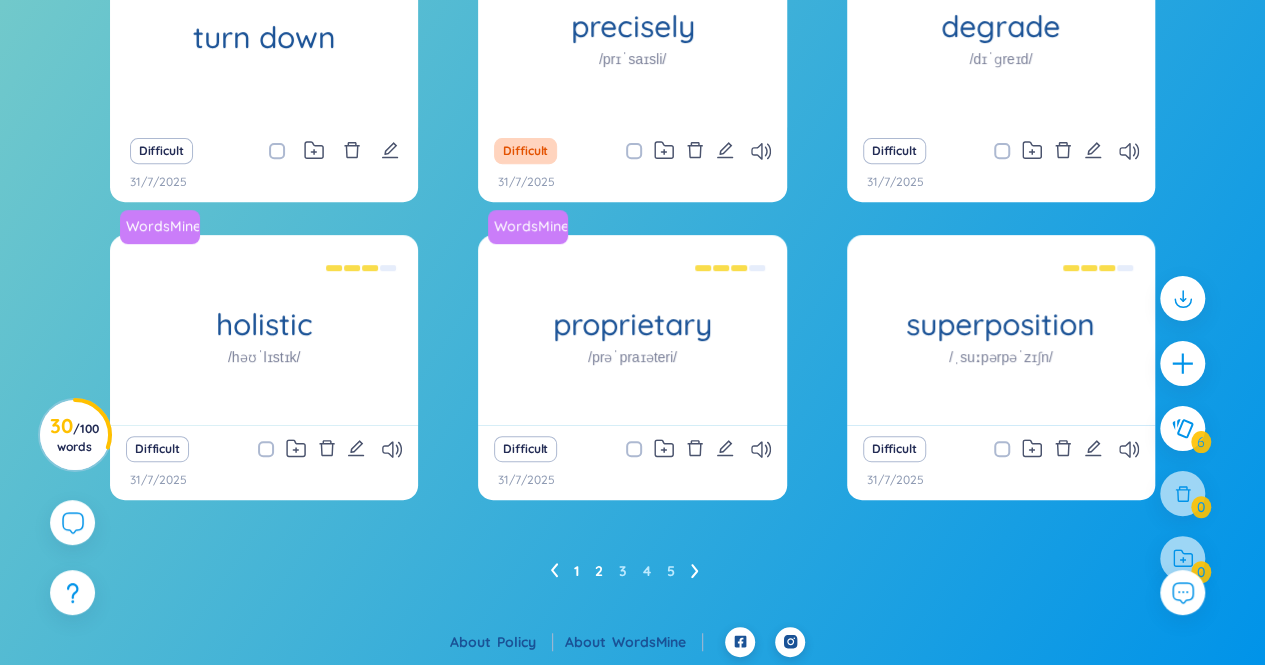 click on "2" at bounding box center (599, 571) 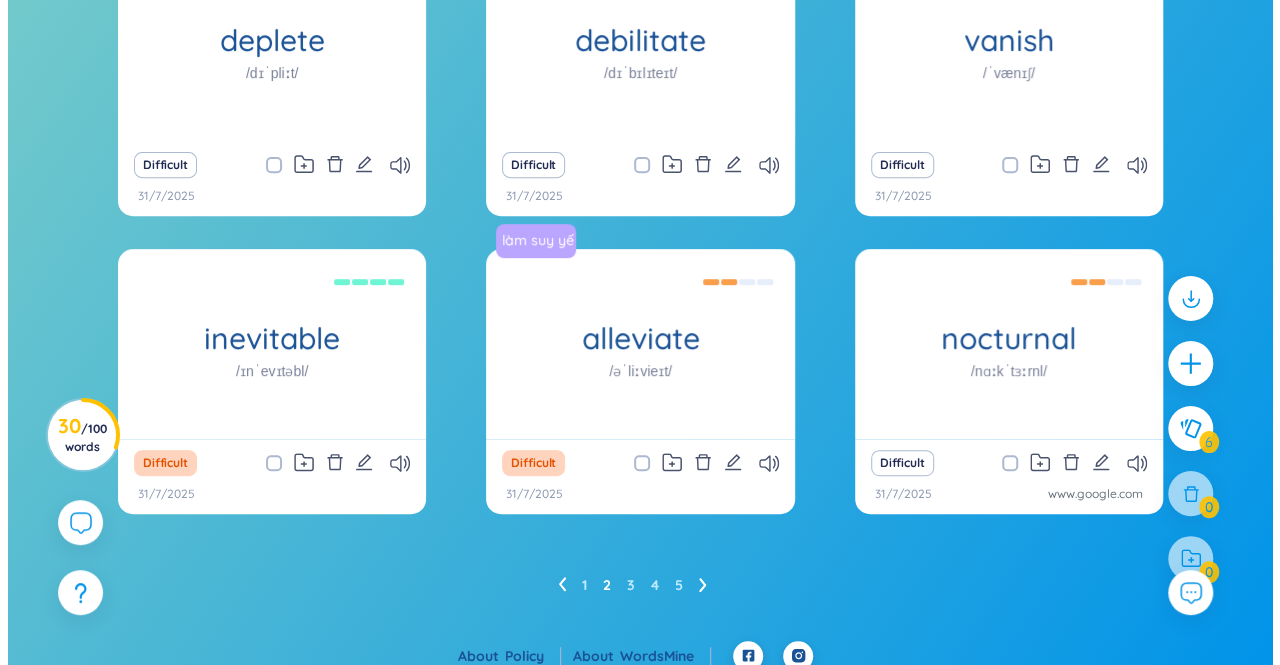 scroll, scrollTop: 326, scrollLeft: 0, axis: vertical 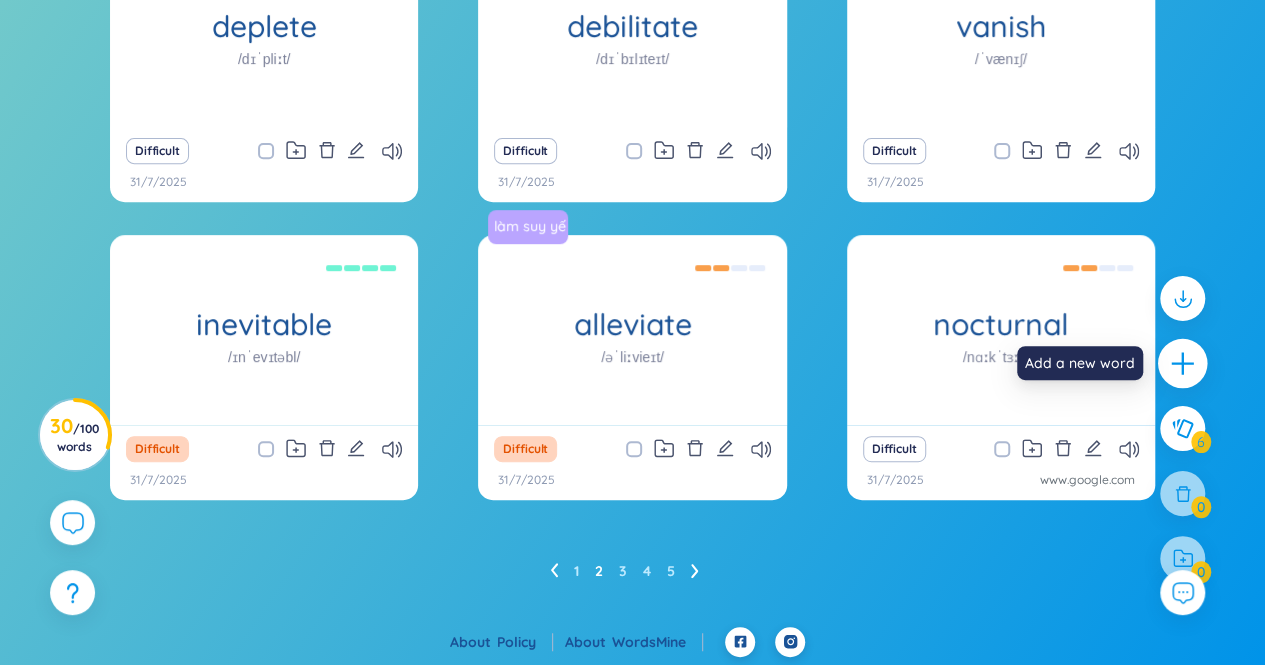click 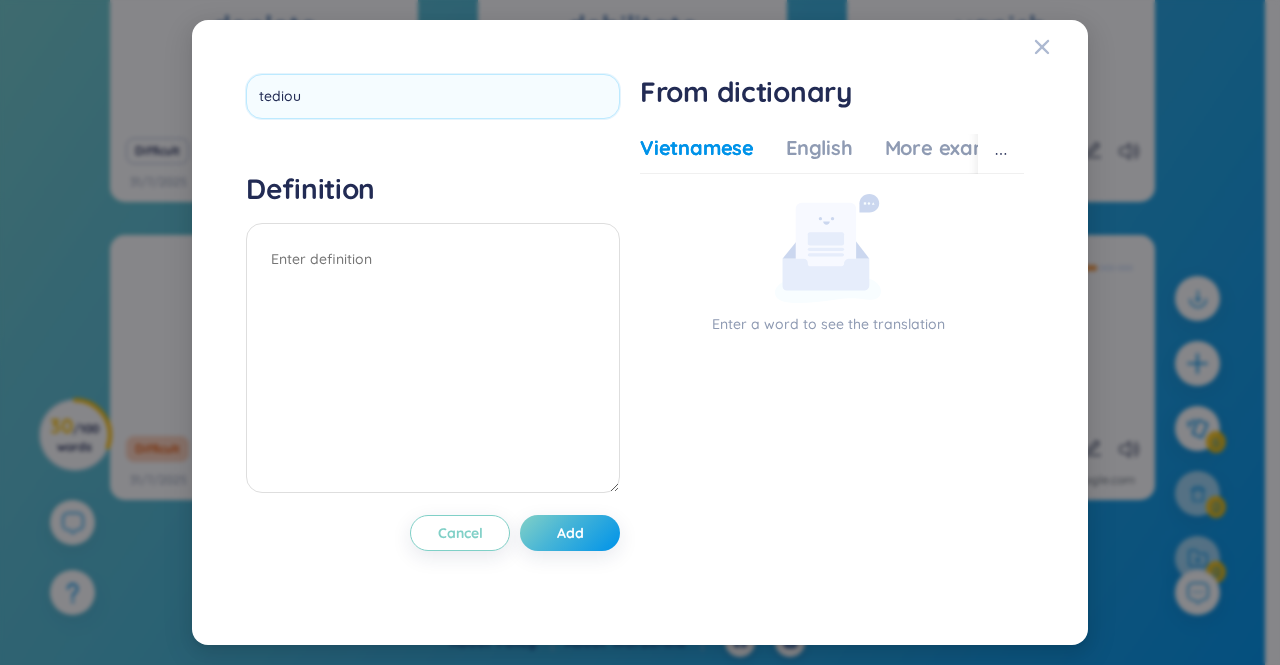 type on "tedious" 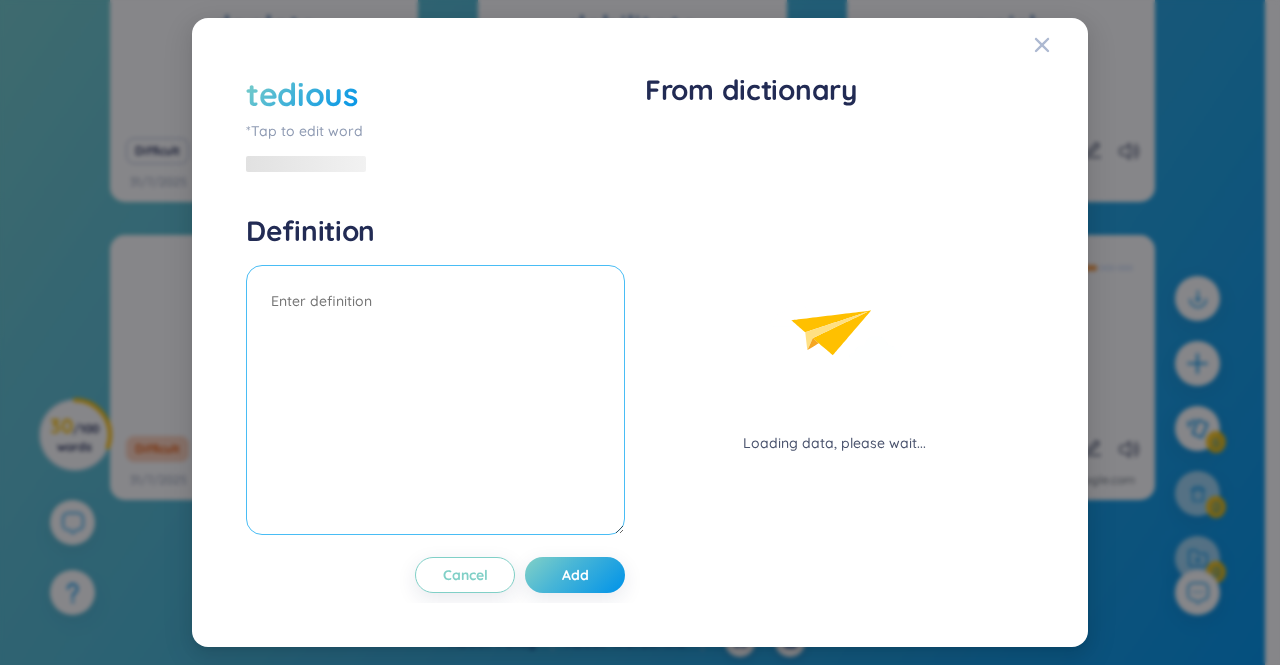 click on "Definition" at bounding box center (435, 377) 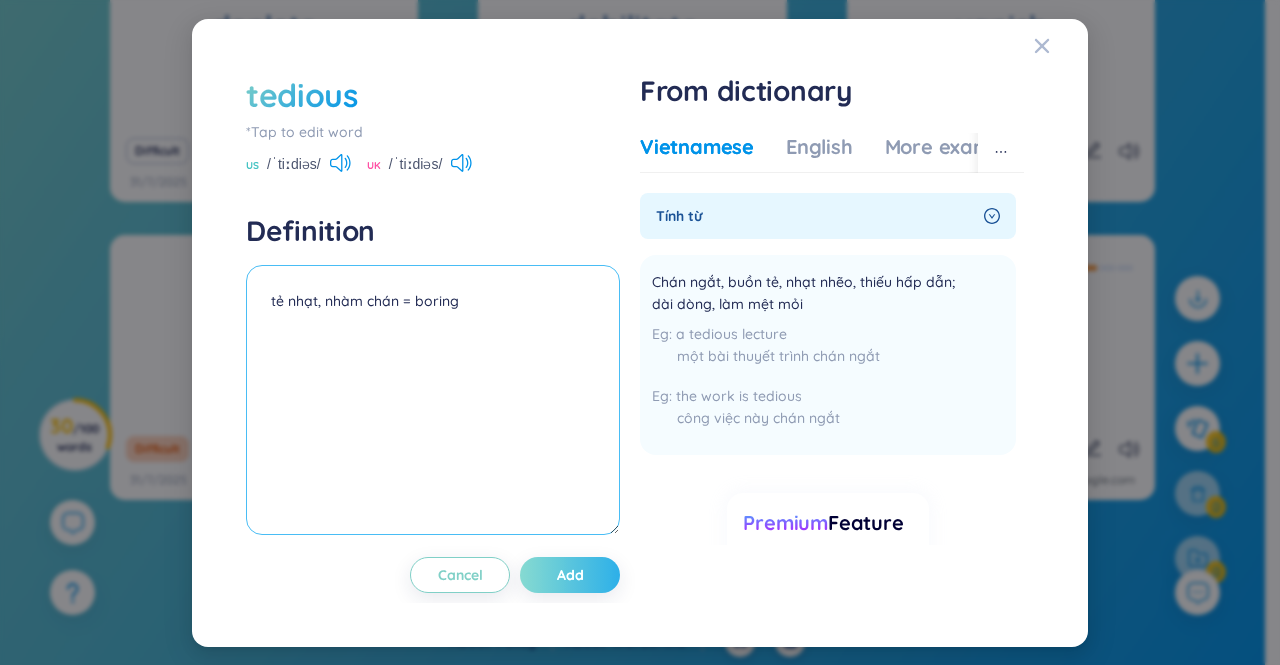 type on "tẻ nhạt, nhàm chán = boring" 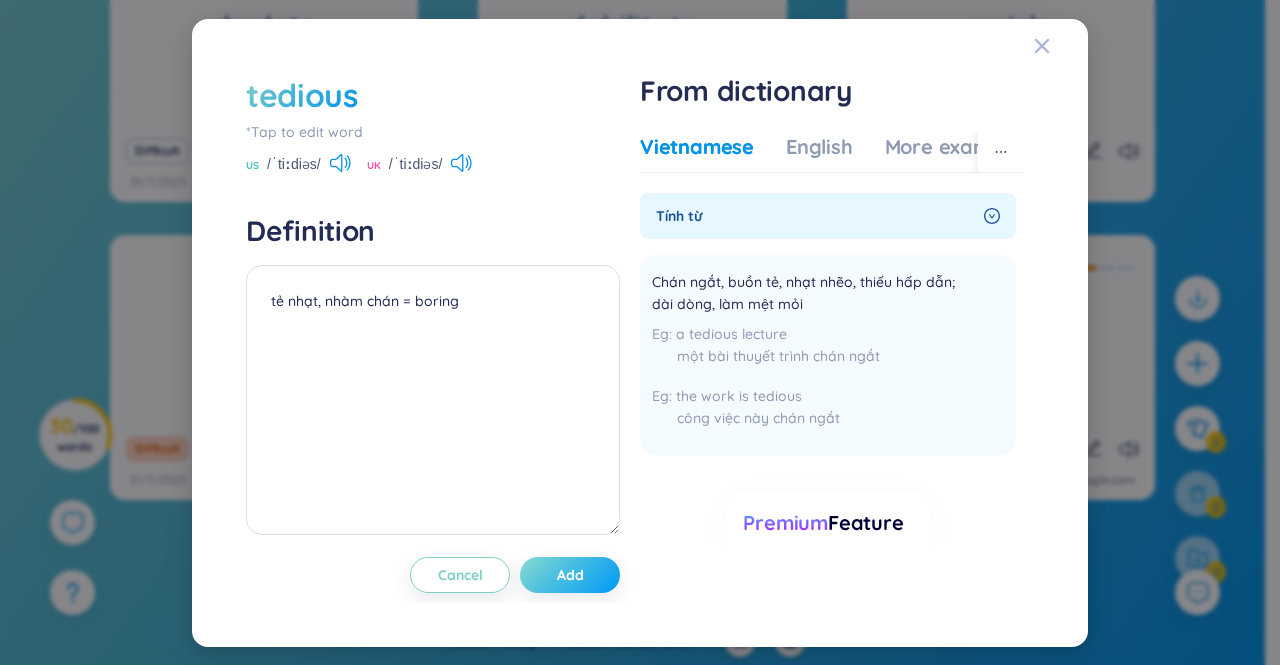 click on "Add" at bounding box center [570, 575] 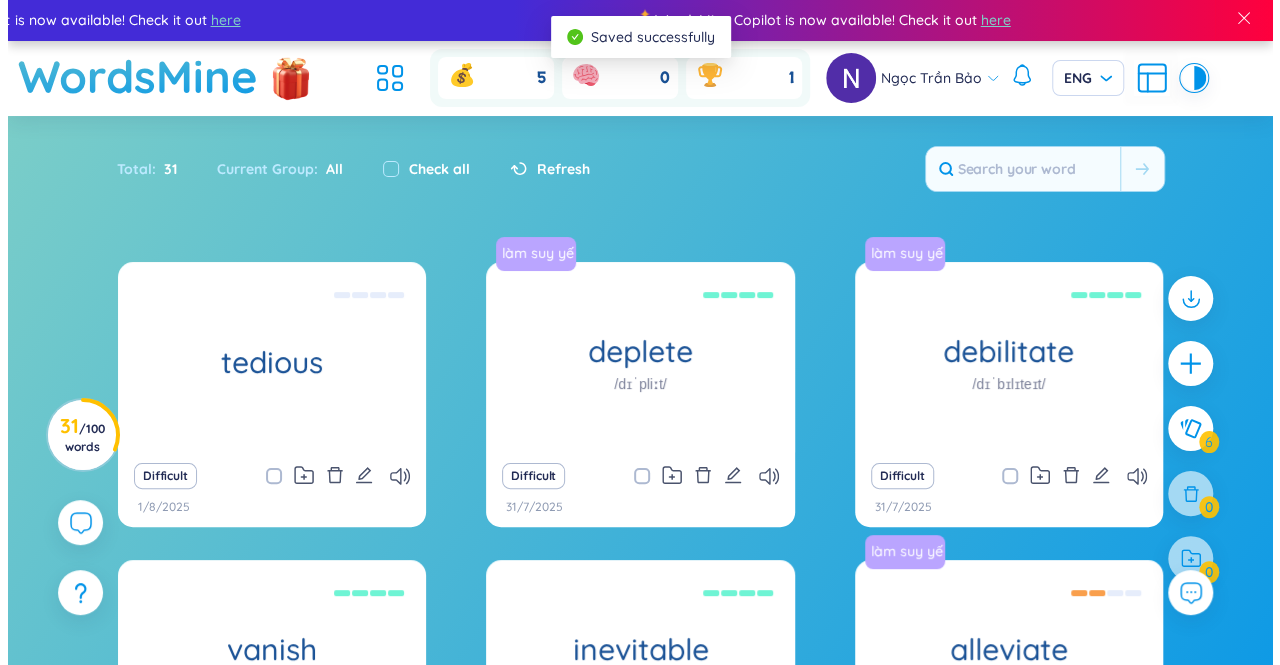 scroll, scrollTop: 0, scrollLeft: 0, axis: both 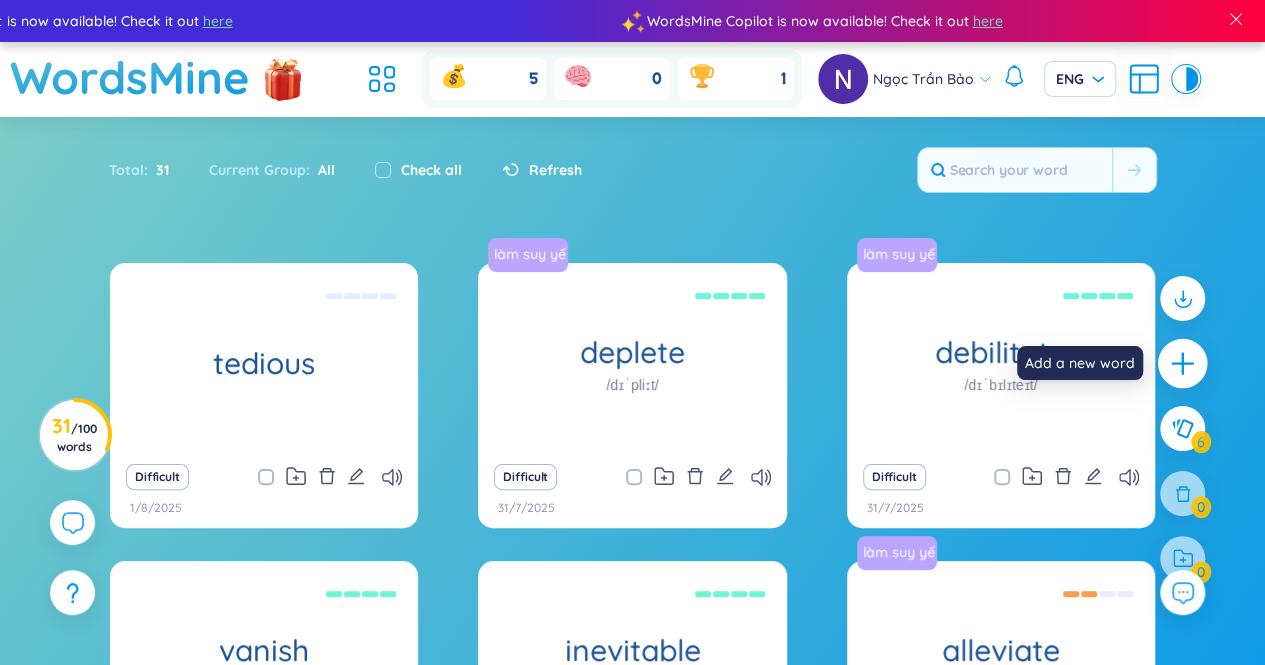click 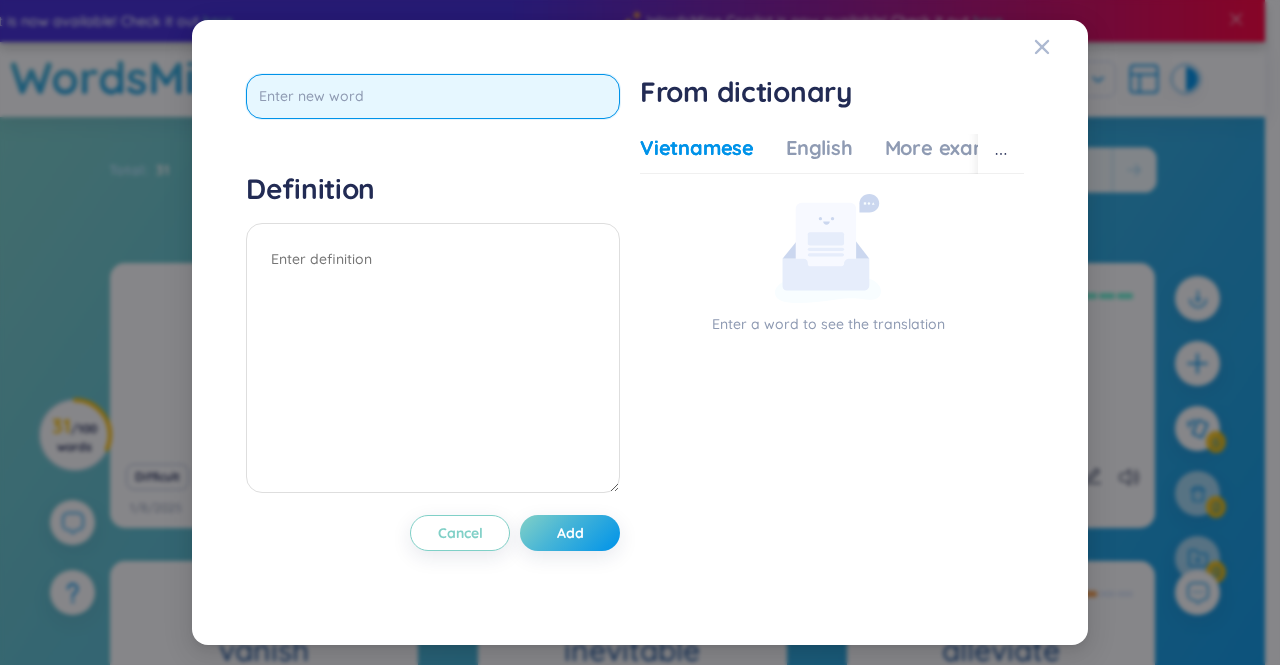 click at bounding box center (433, 96) 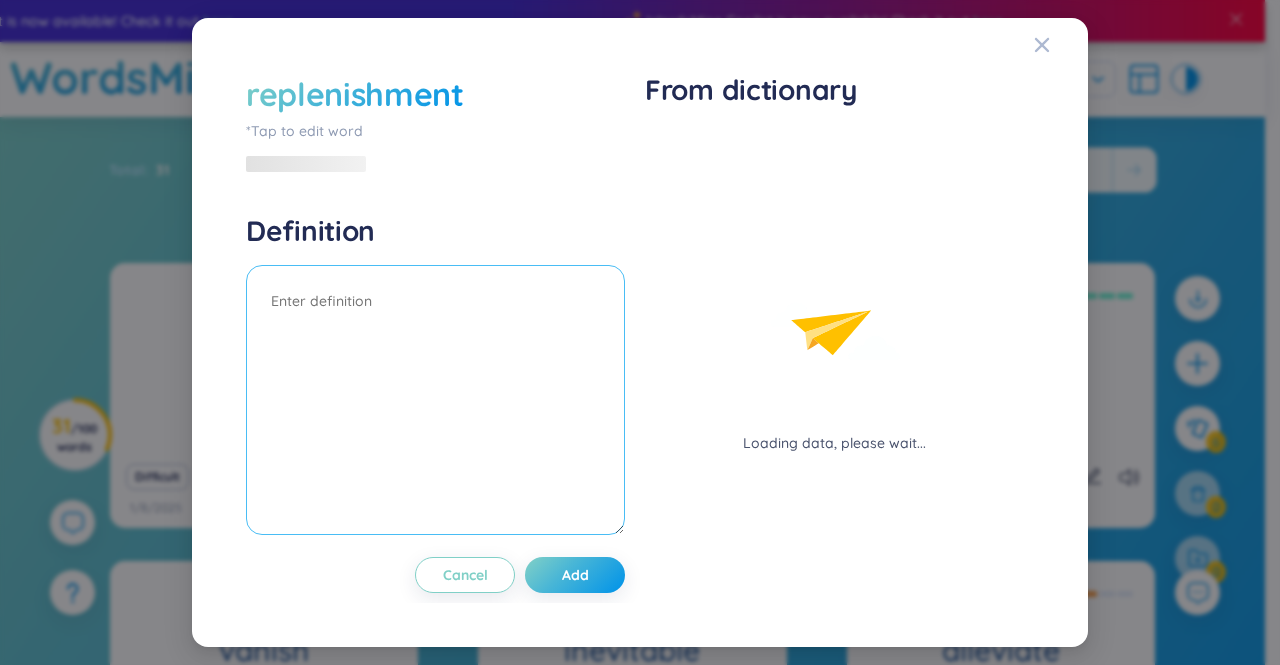 click at bounding box center [435, 400] 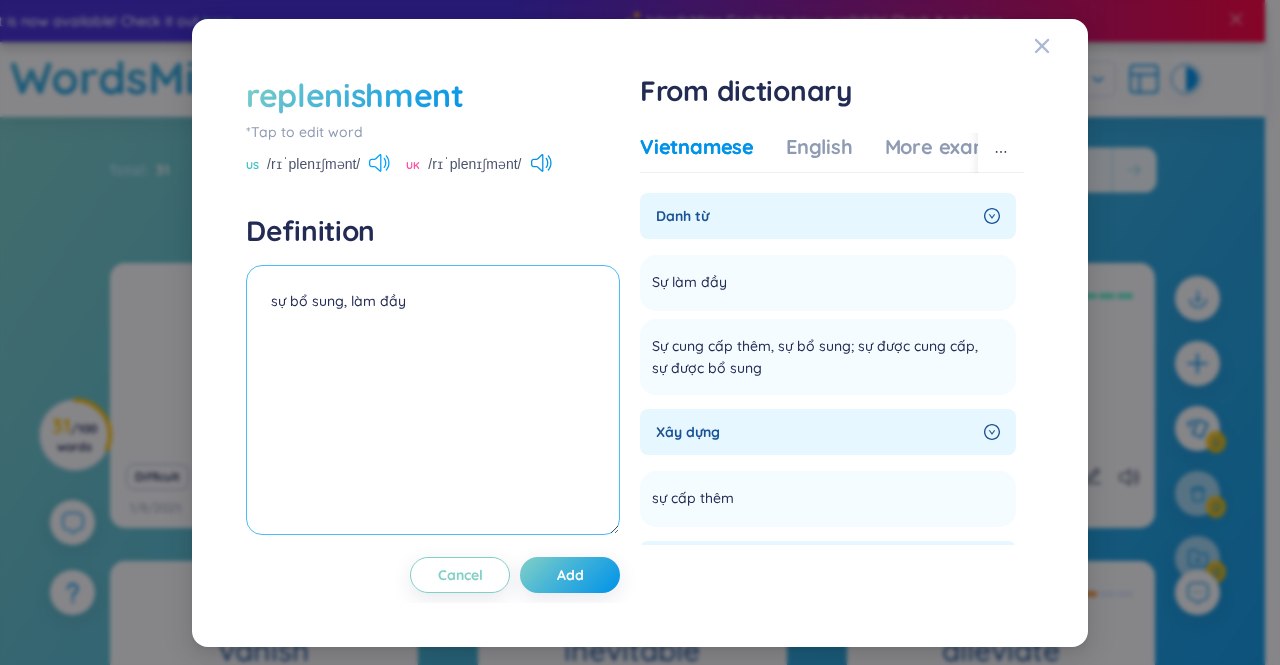 type on "sự bổ sung, làm đầy" 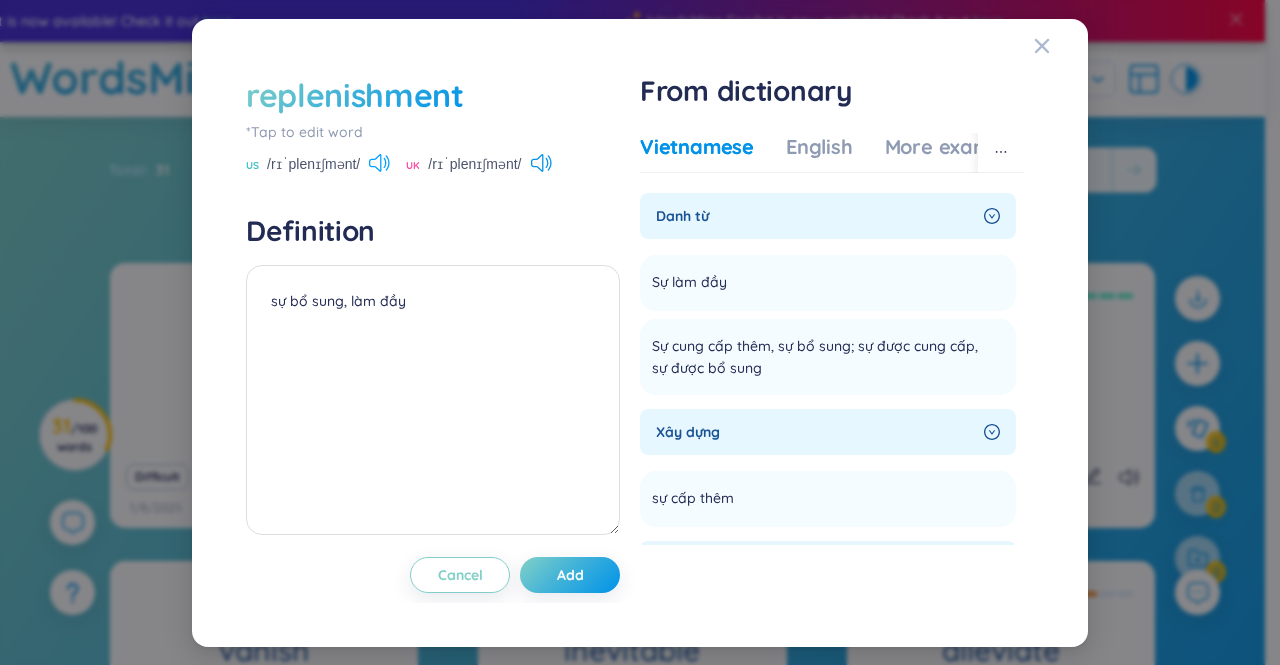 click 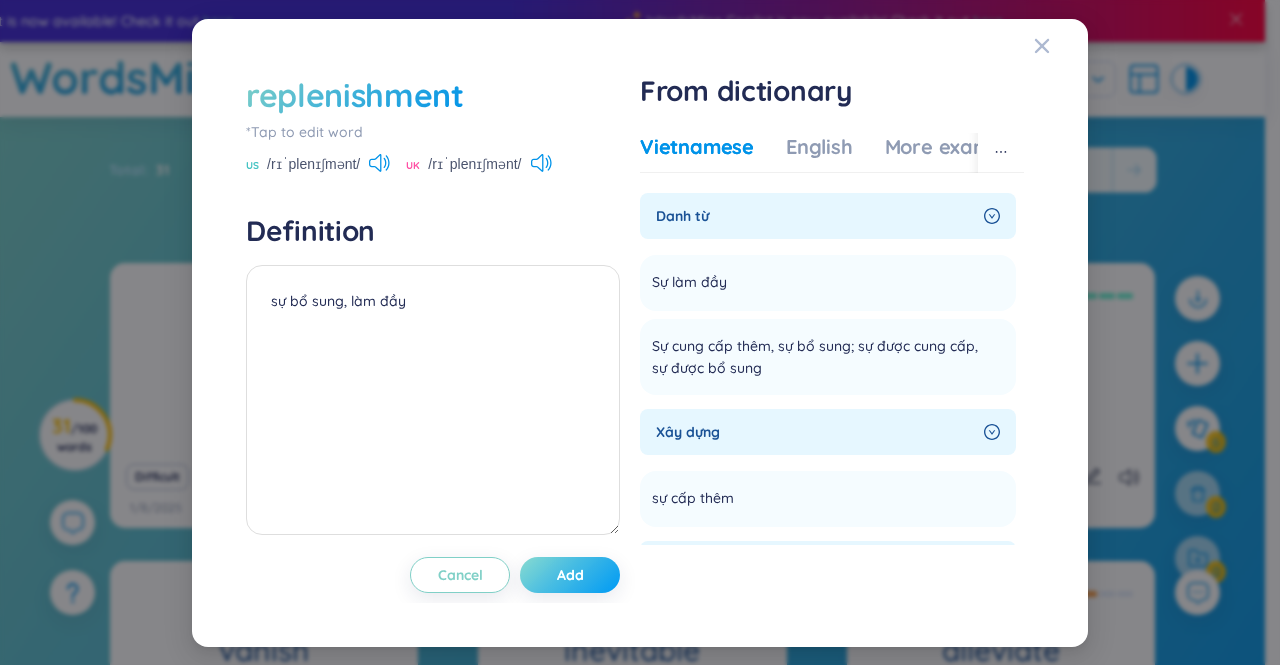 click on "Add" at bounding box center (570, 575) 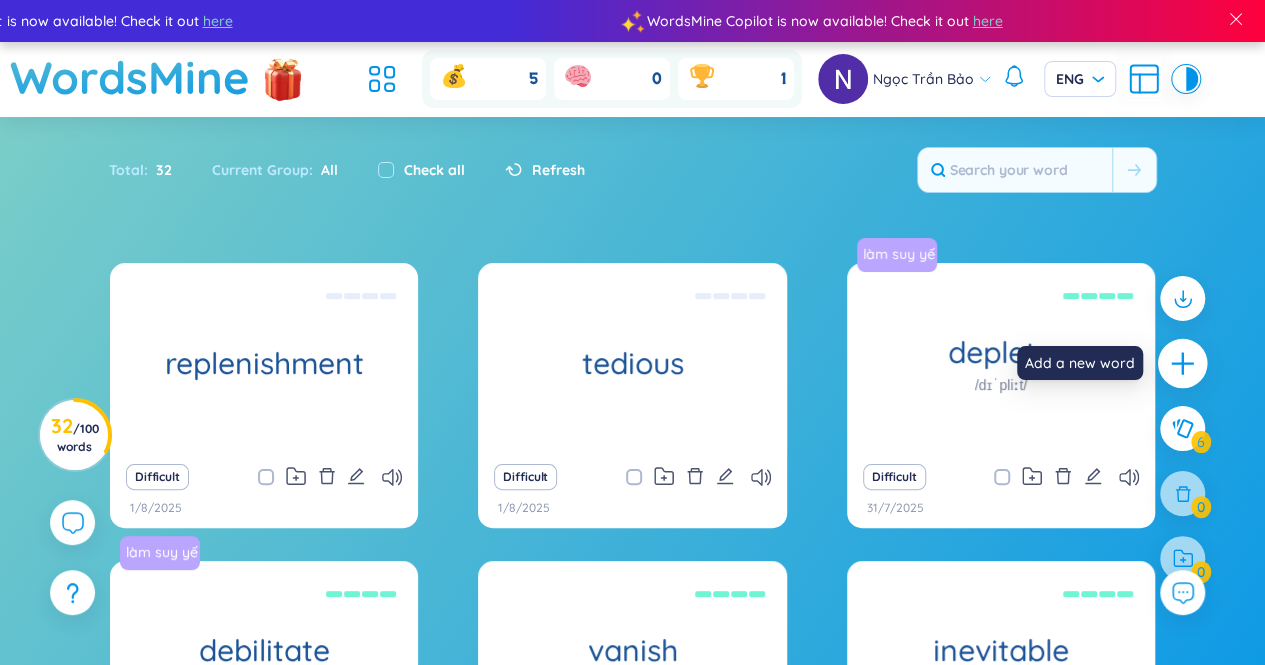click 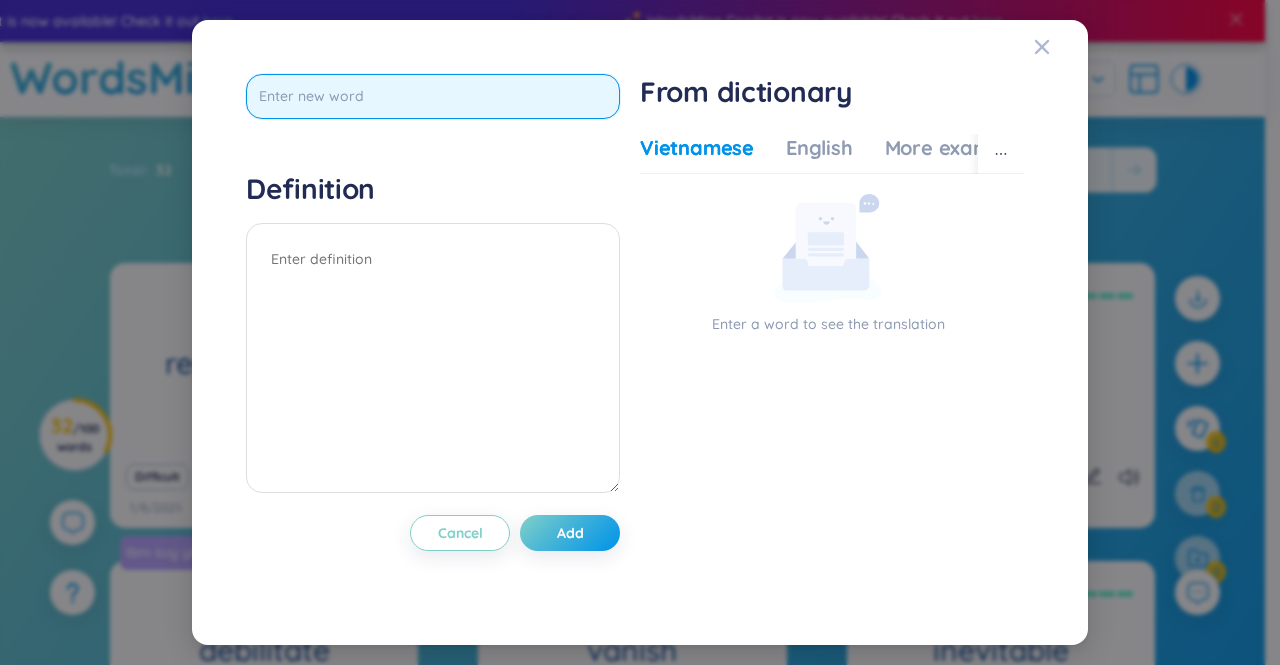 click at bounding box center (433, 96) 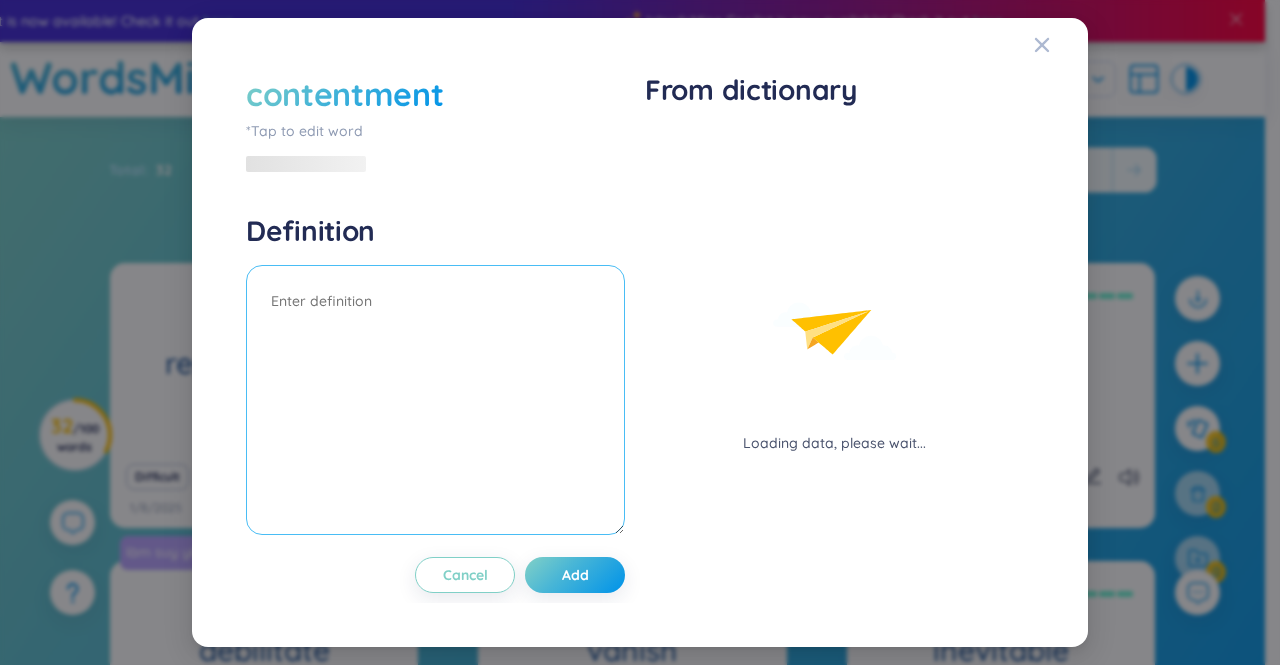 click at bounding box center (435, 400) 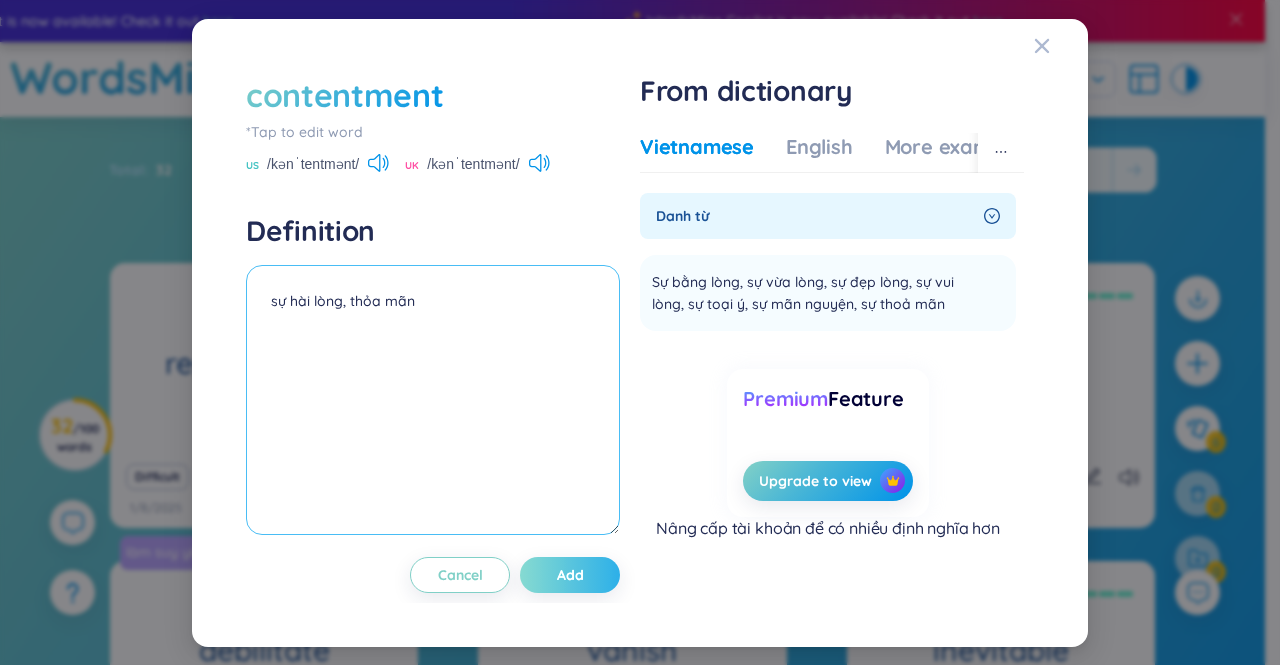 type on "sự hài lòng, thỏa mãn" 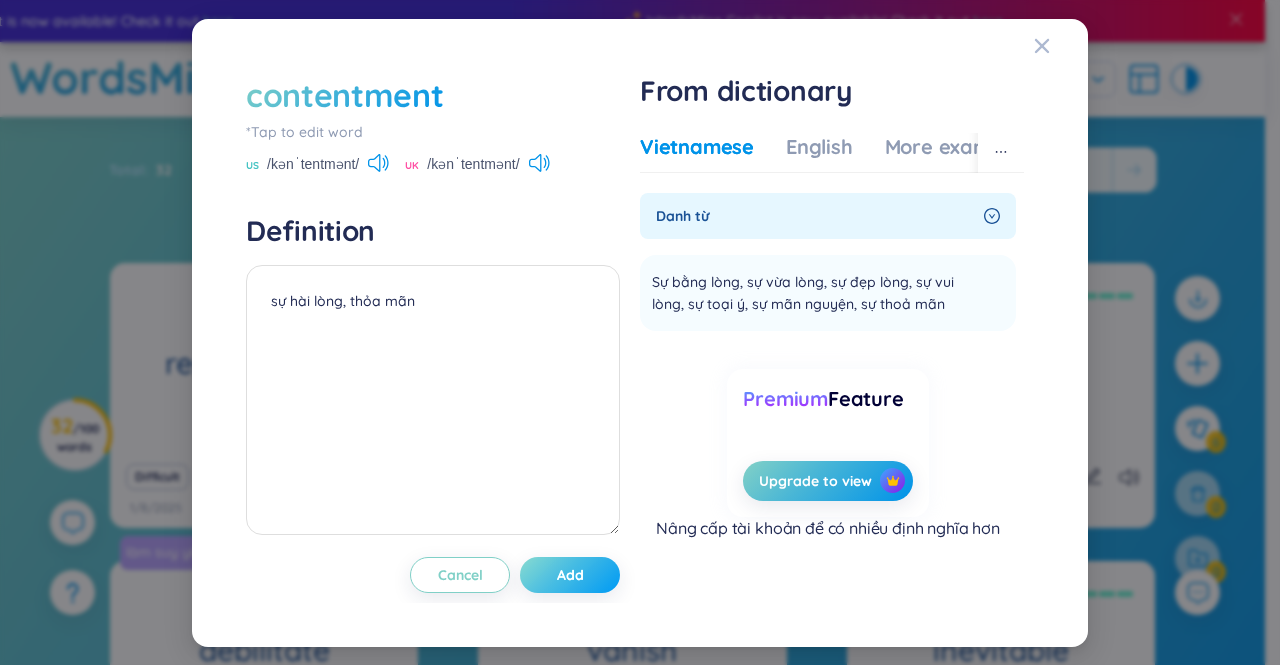 click on "Add" at bounding box center [570, 575] 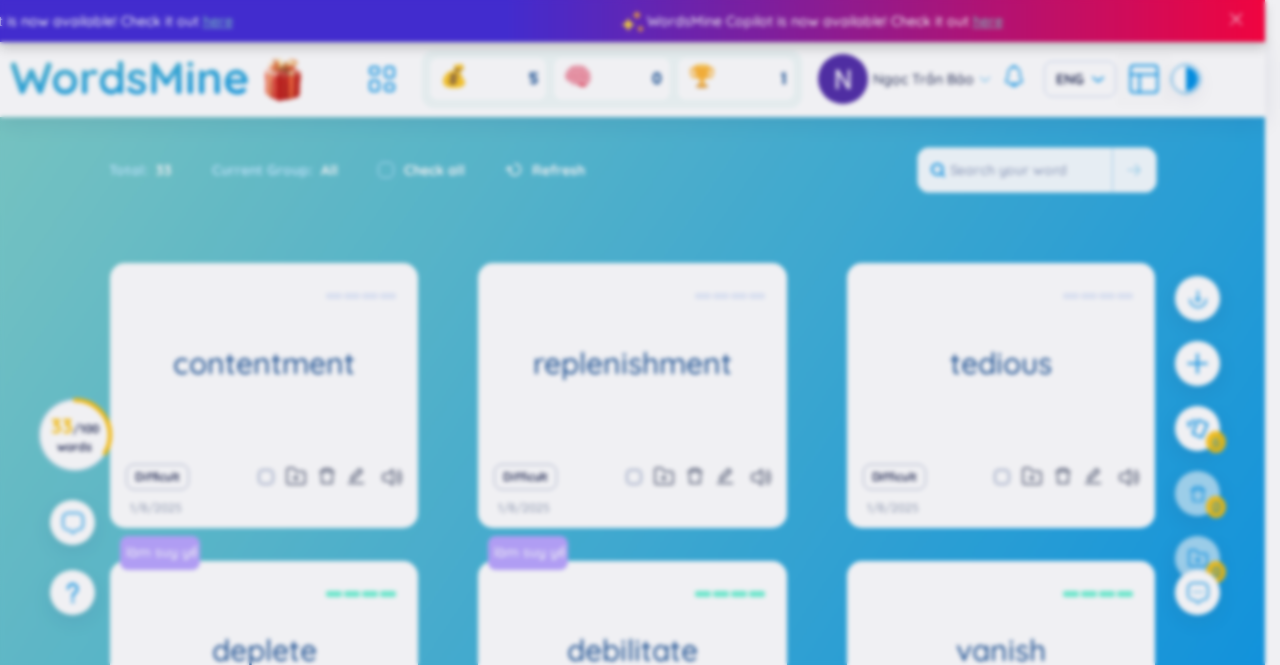 click on "contentment *Tap to edit word US /kənˈtentmənt/ UK /kənˈtentmənt/ Definition sự hài lòng, thỏa mãn Cancel Add From dictionary Vietnamese English More examples Danh từ Sự bằng lòng, sự vừa lòng, sự đẹp lòng, sự vui lòng, sự toại ý, sự mãn nguyện, sự thoả mãn Add Premium  Feature Upgrade to view Nâng cấp tài khoản để có nhiều định nghĩa hơn No data to display Cancel Add" at bounding box center [640, 332] 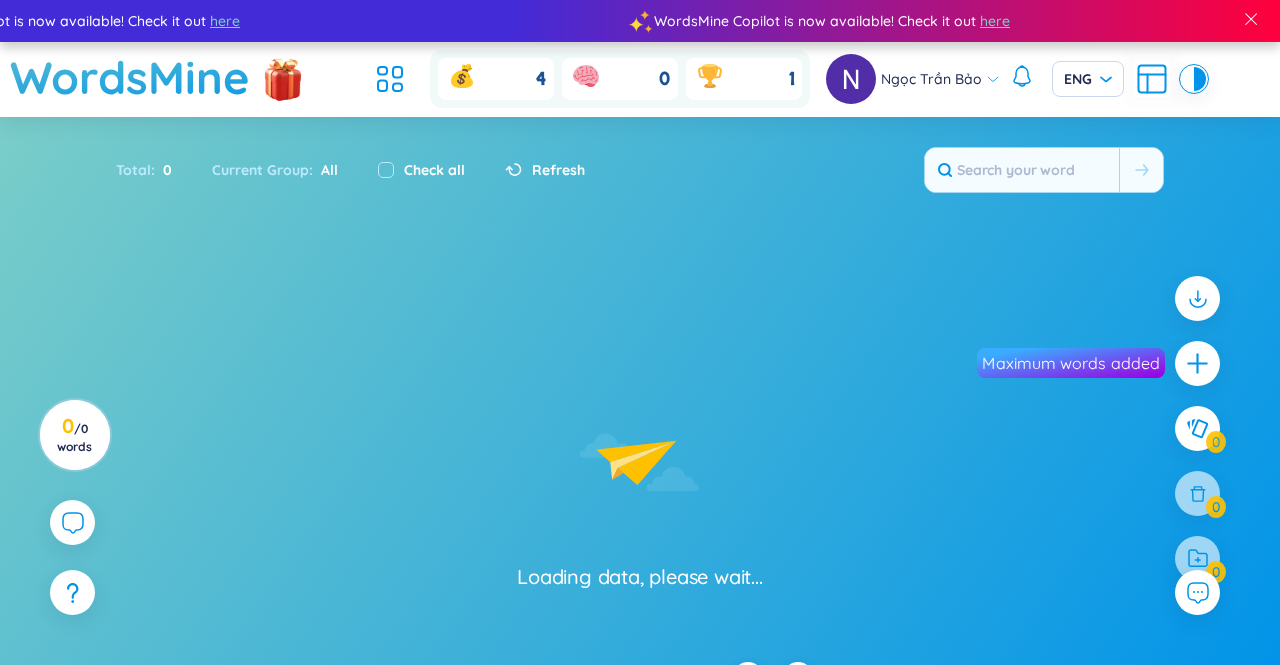 scroll, scrollTop: 0, scrollLeft: 0, axis: both 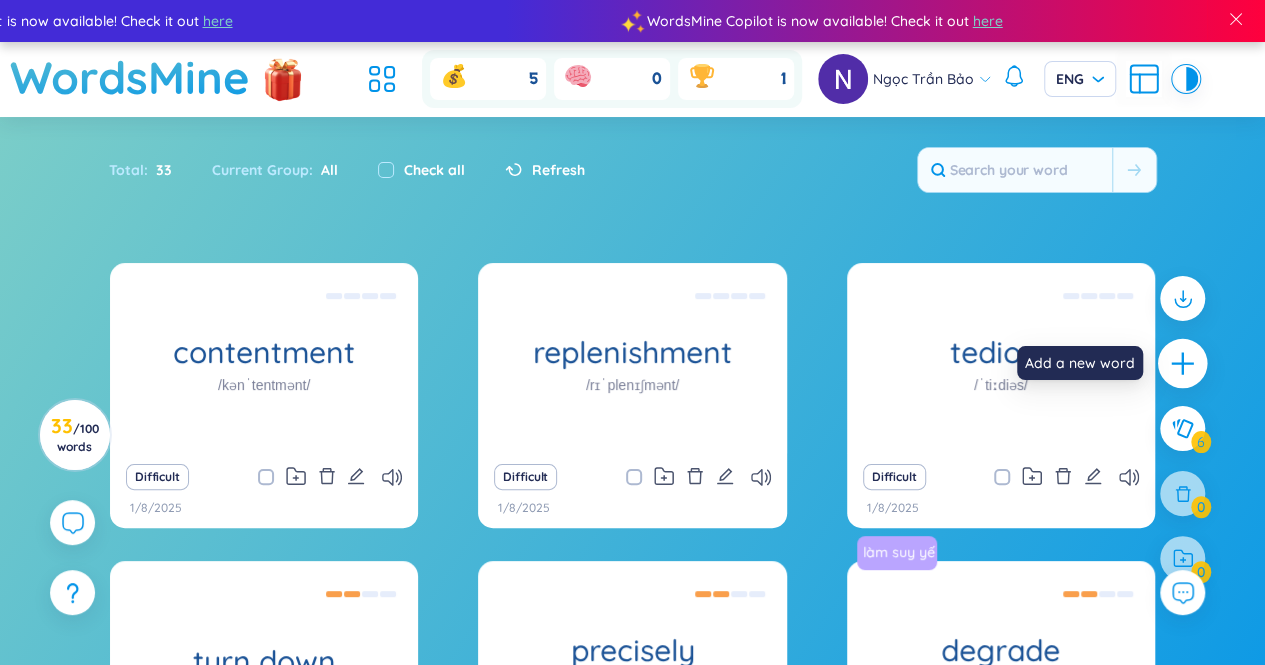 click 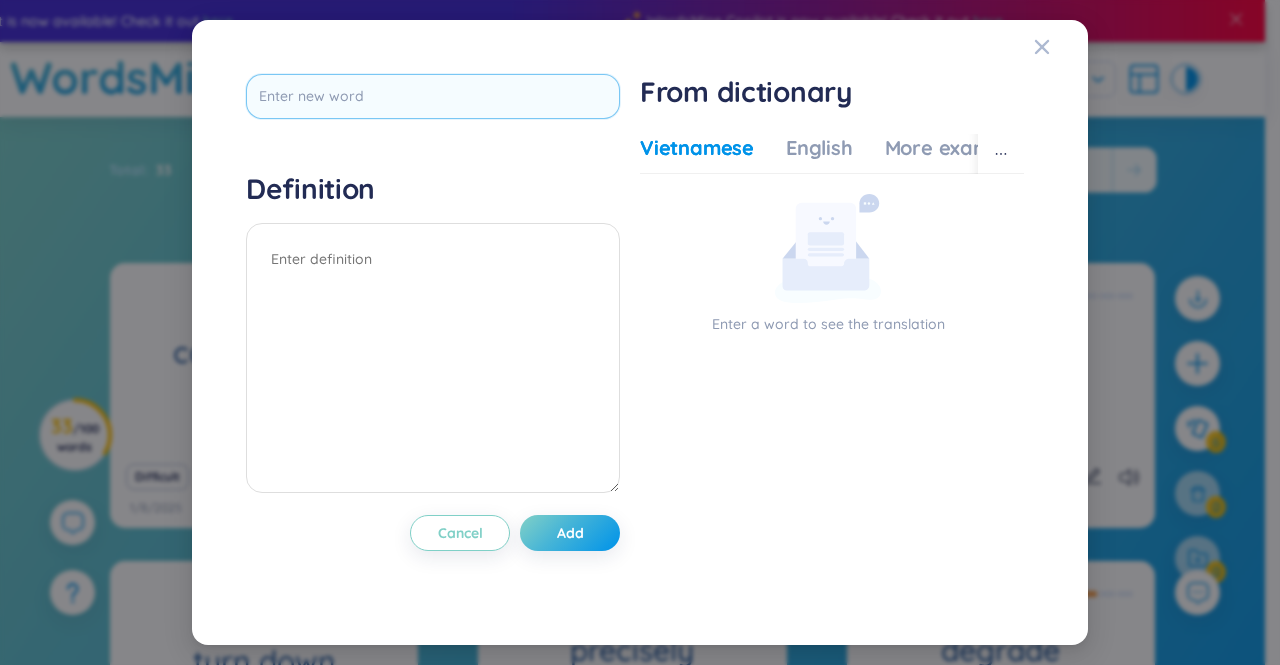click at bounding box center [433, 96] 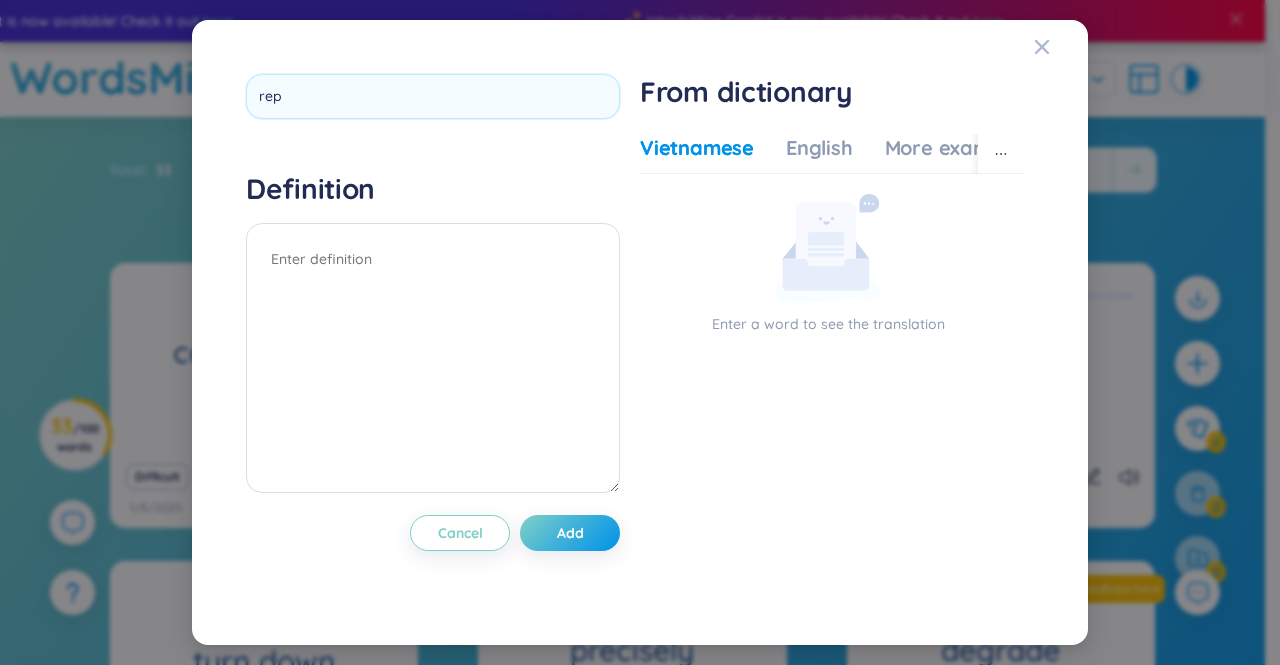 type on "rep" 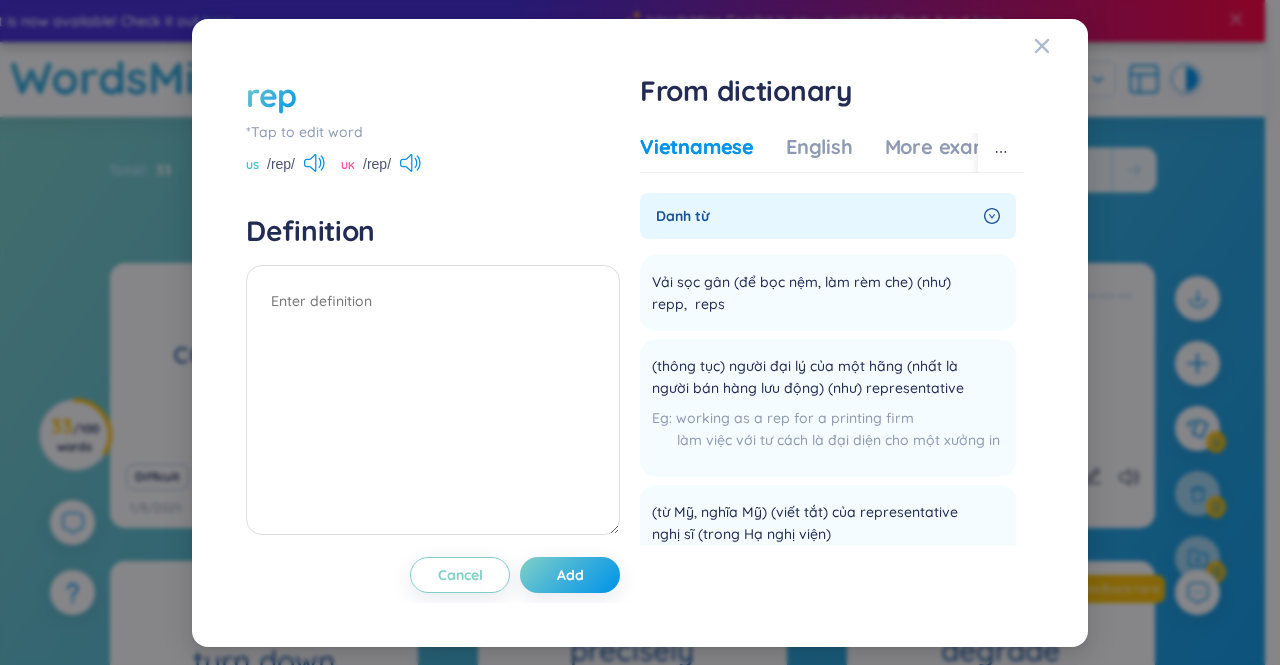 click on "rep" at bounding box center [433, 95] 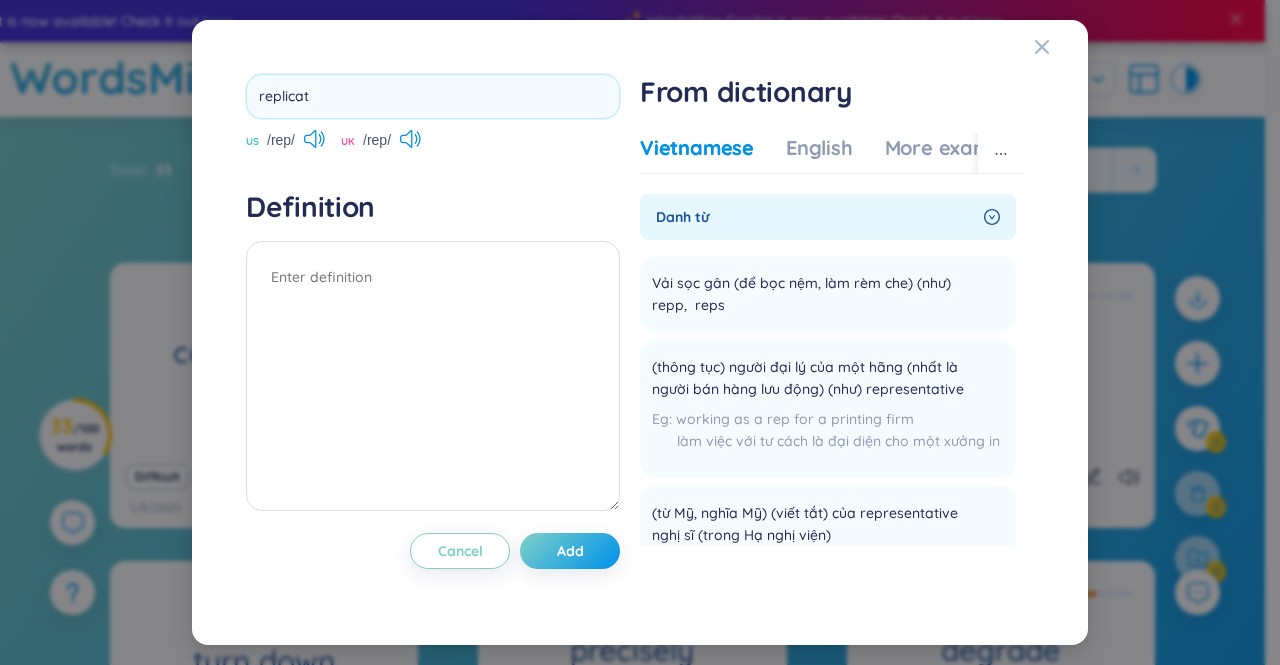 type on "replicate" 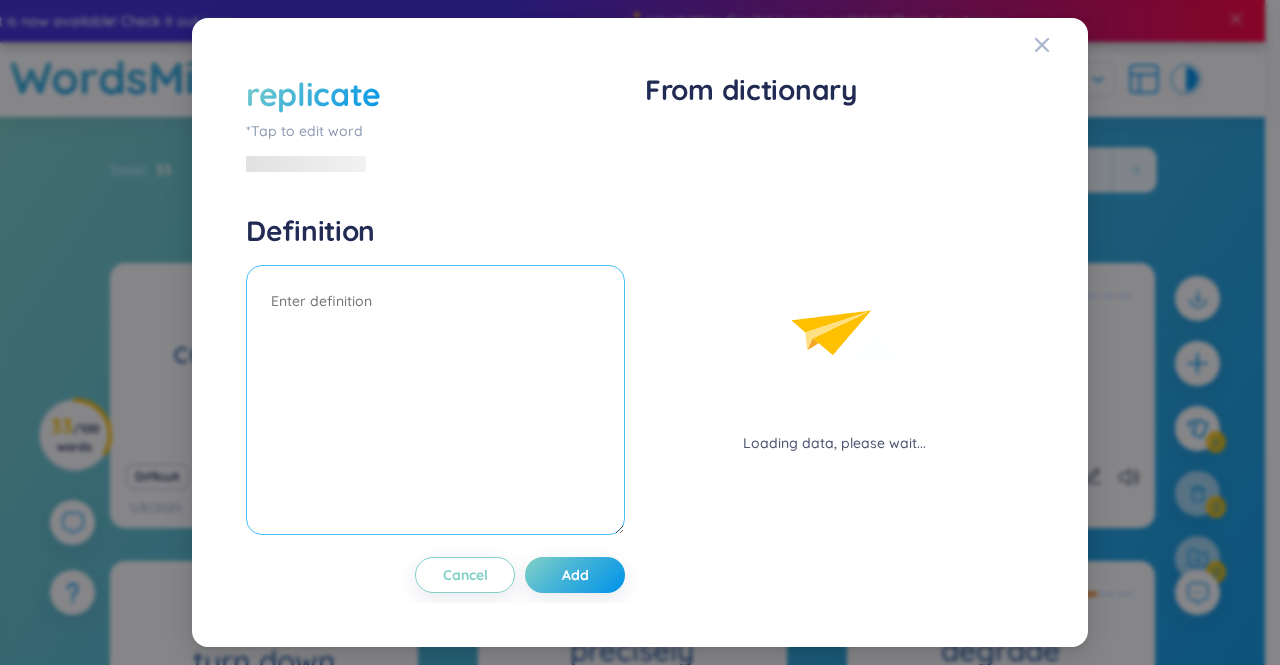 click at bounding box center (435, 400) 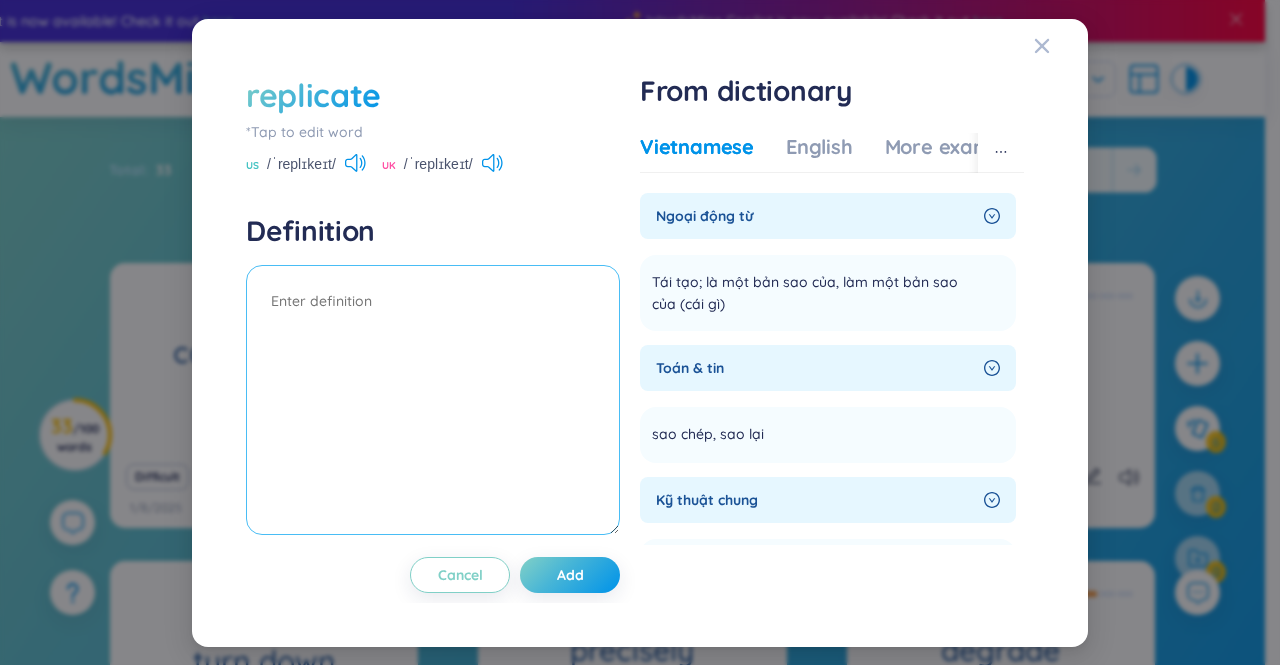 click at bounding box center [433, 400] 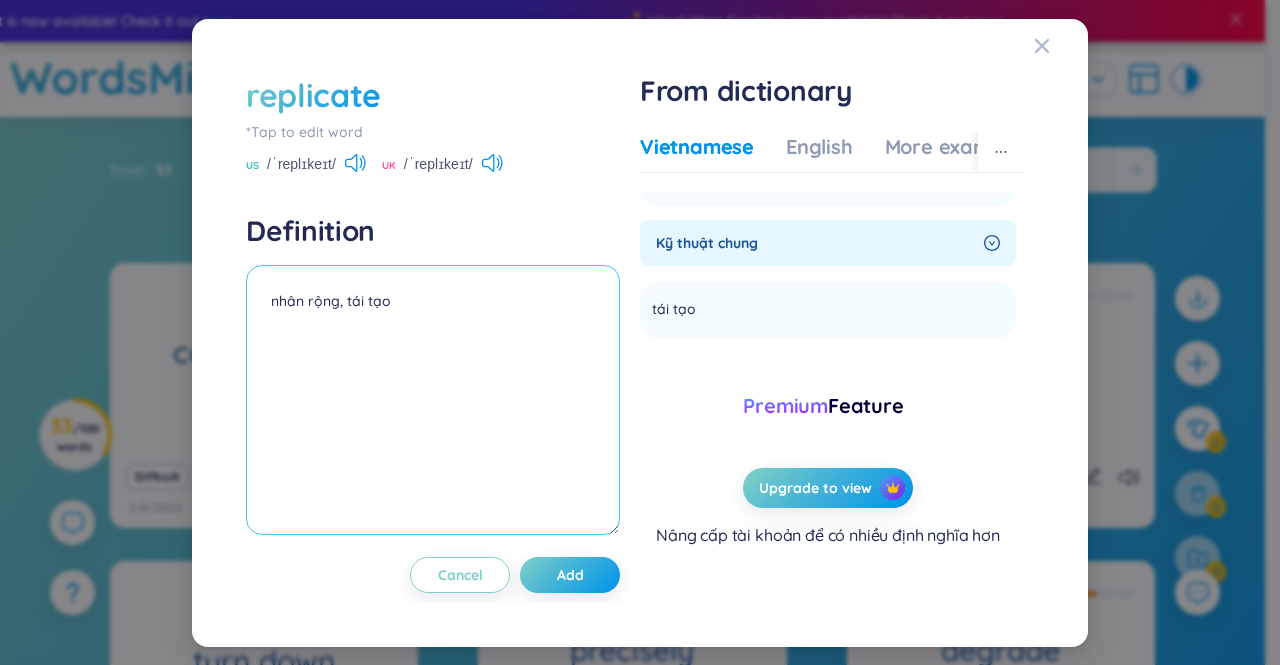 scroll, scrollTop: 0, scrollLeft: 0, axis: both 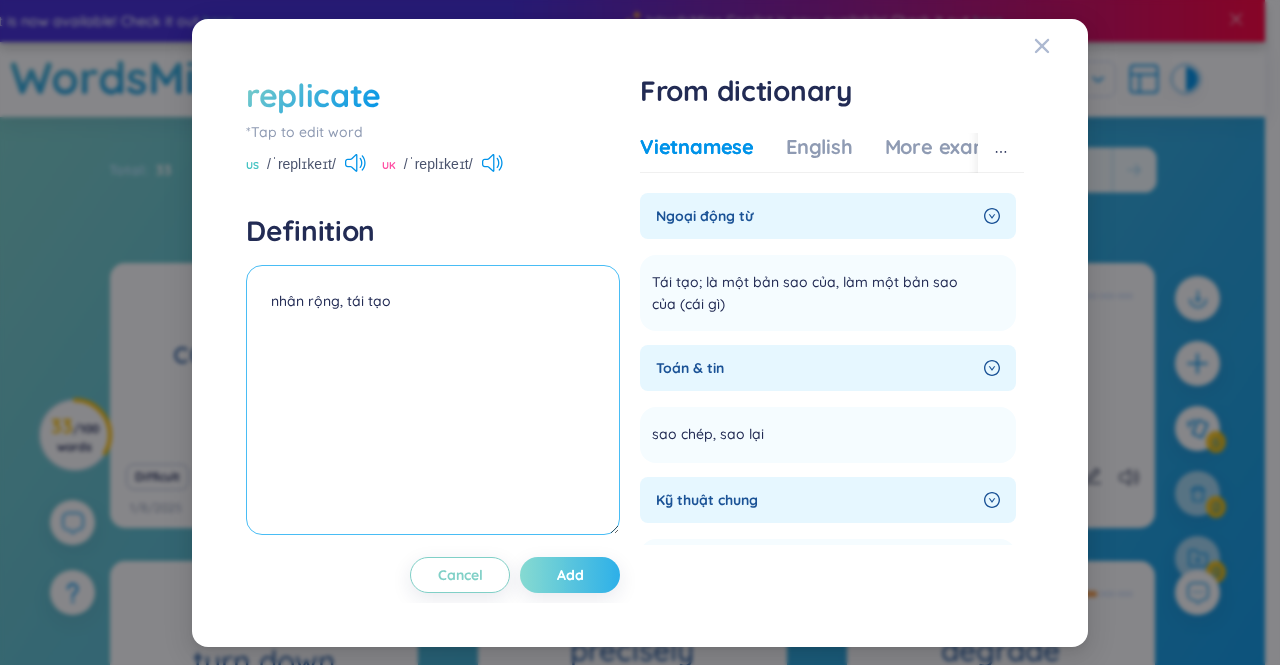 type on "nhân rộng, tái tạo" 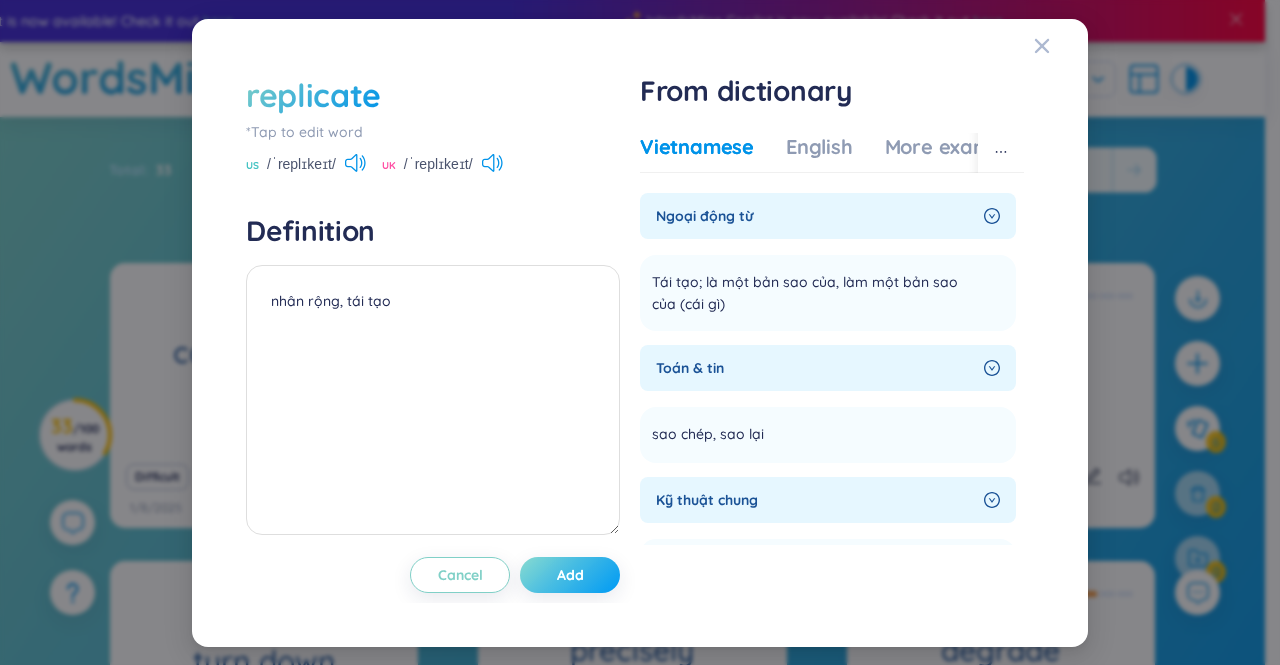 click on "Add" at bounding box center (570, 575) 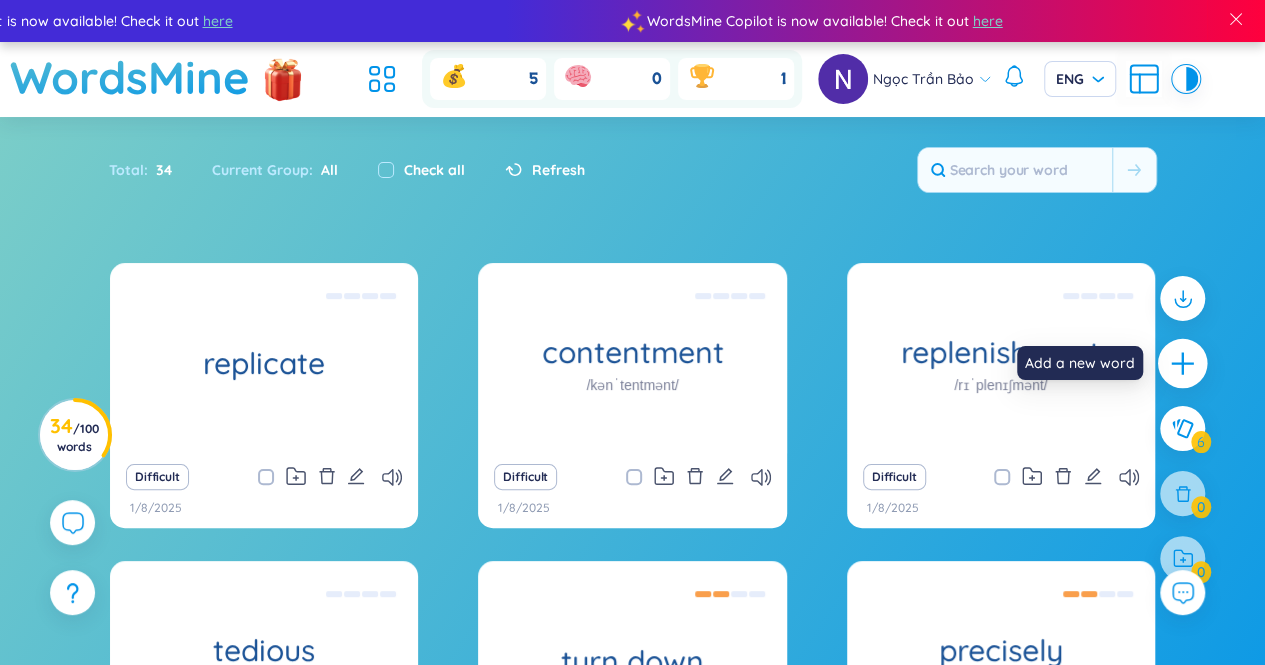 click at bounding box center (1183, 364) 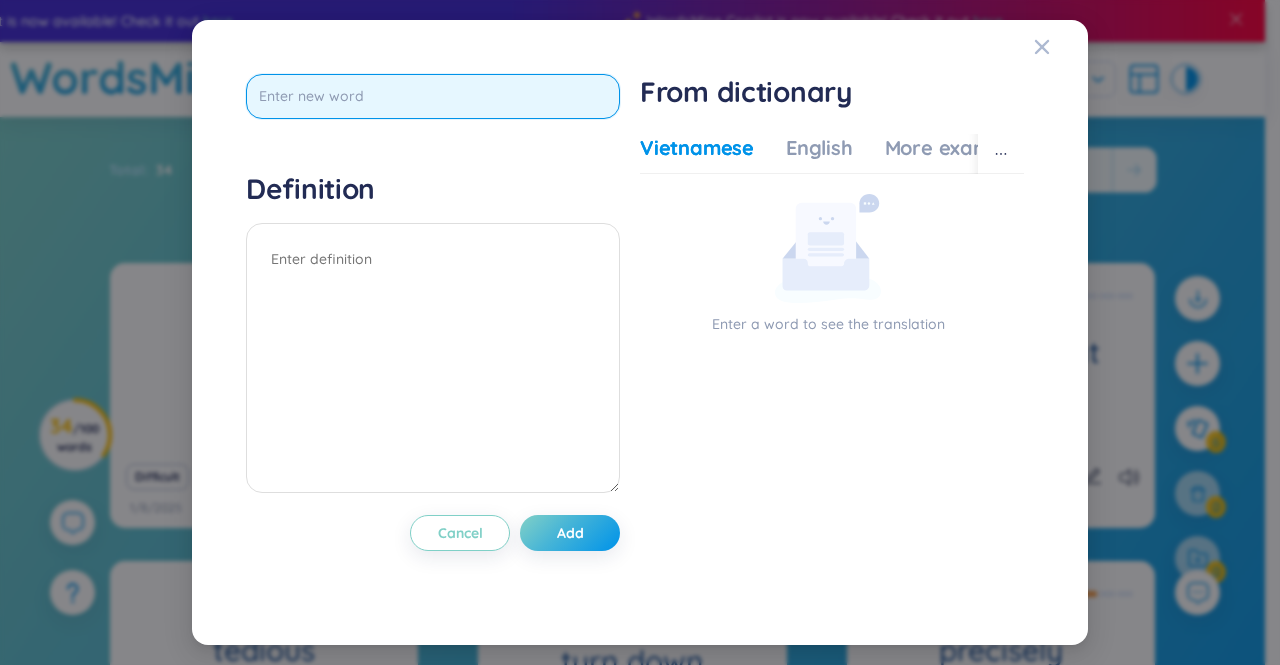 click at bounding box center [433, 96] 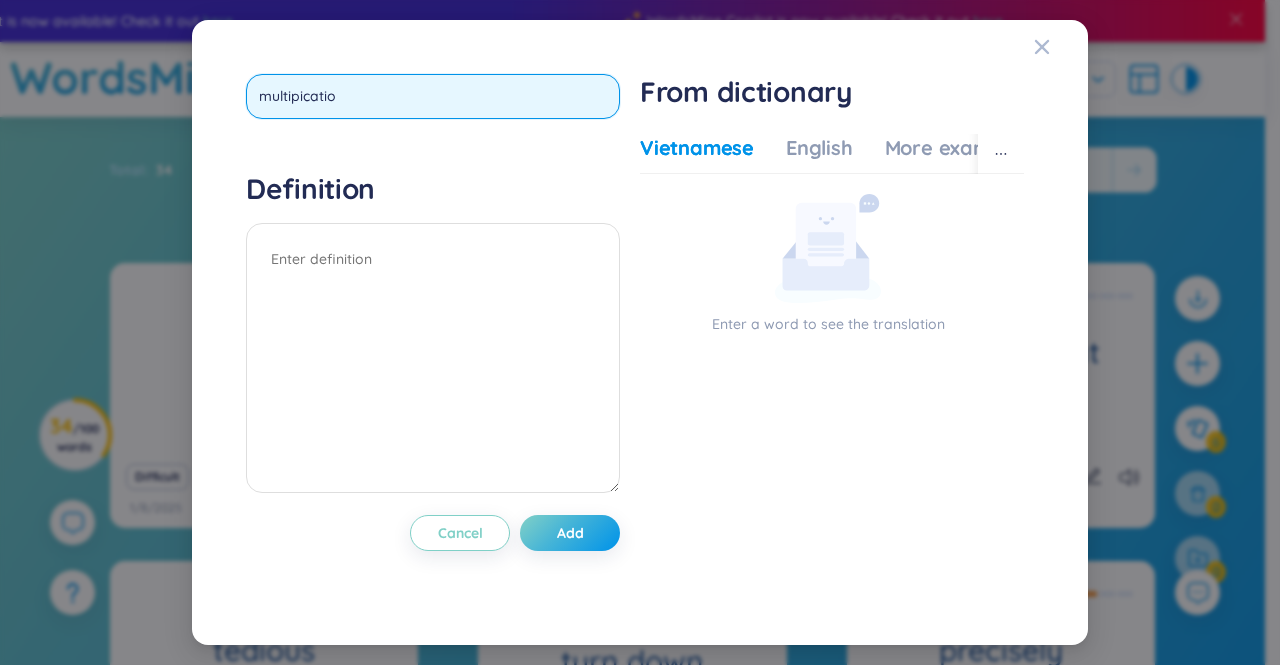 type on "multipication" 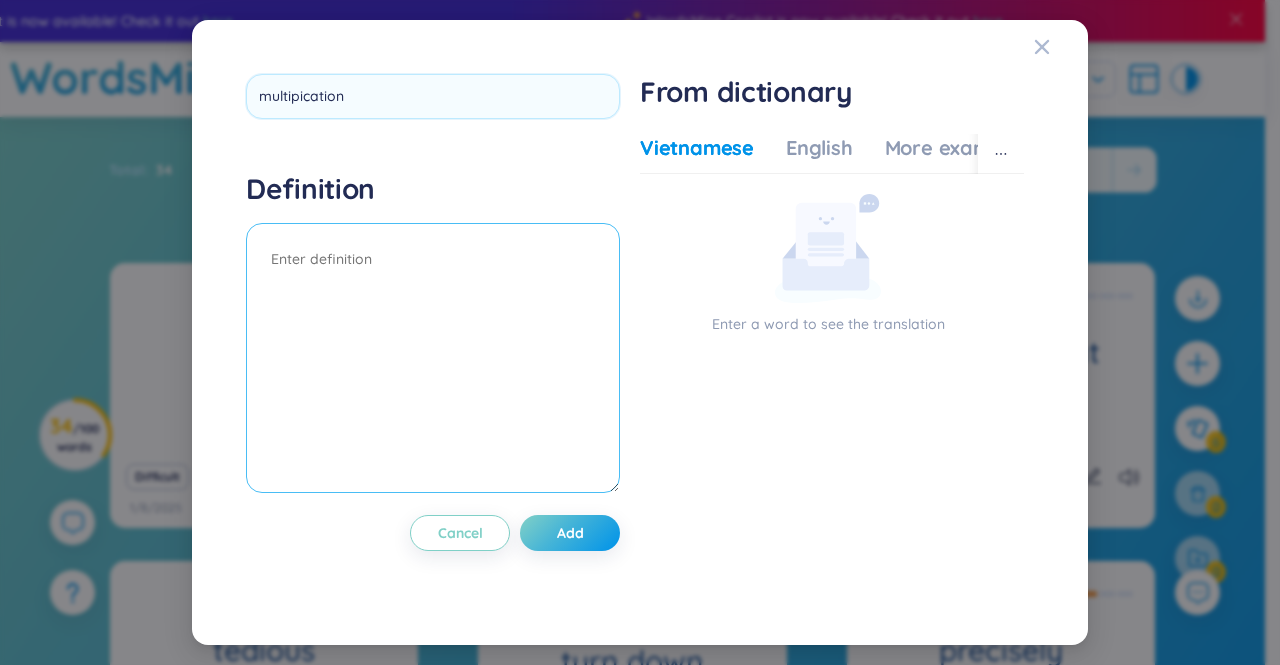 click at bounding box center [433, 358] 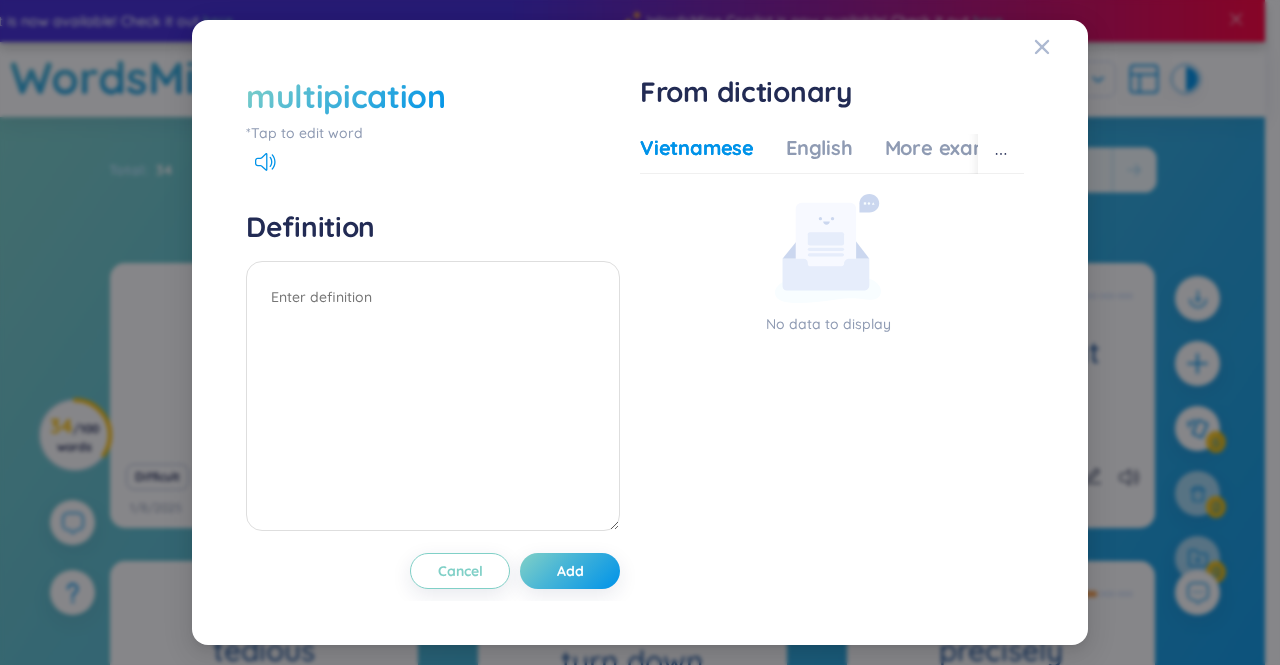 click on "multipication" at bounding box center [346, 96] 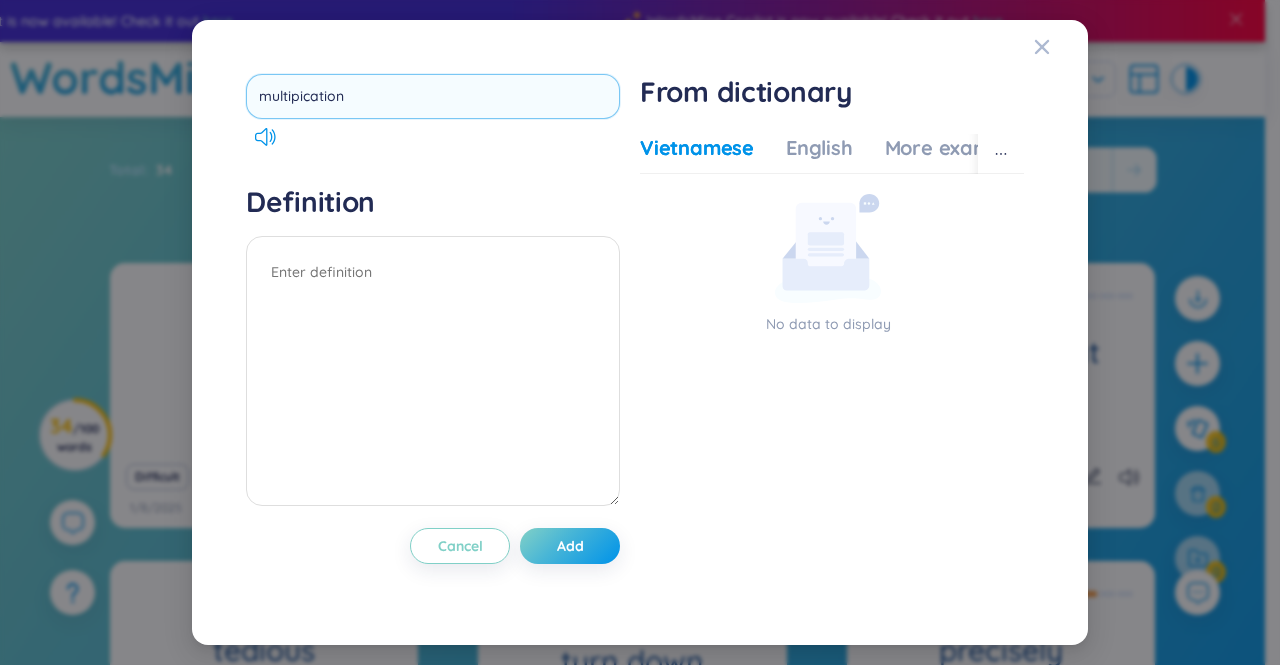 click on "multipication" at bounding box center (433, 96) 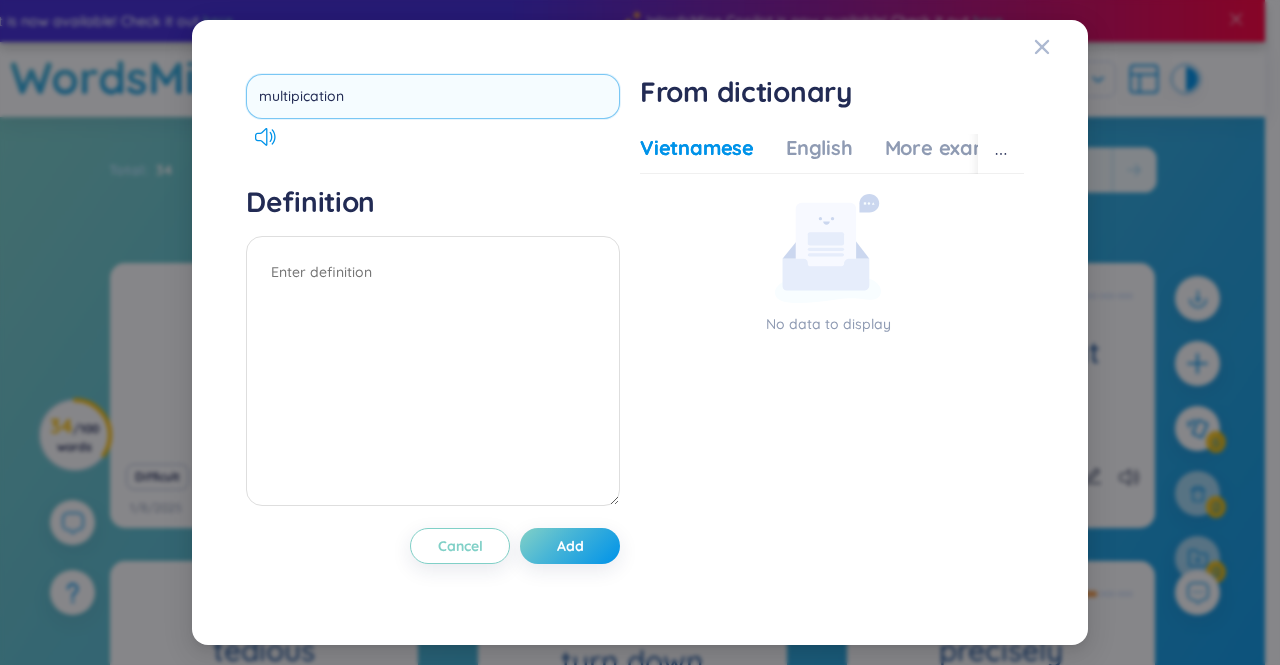 type on "multiplication" 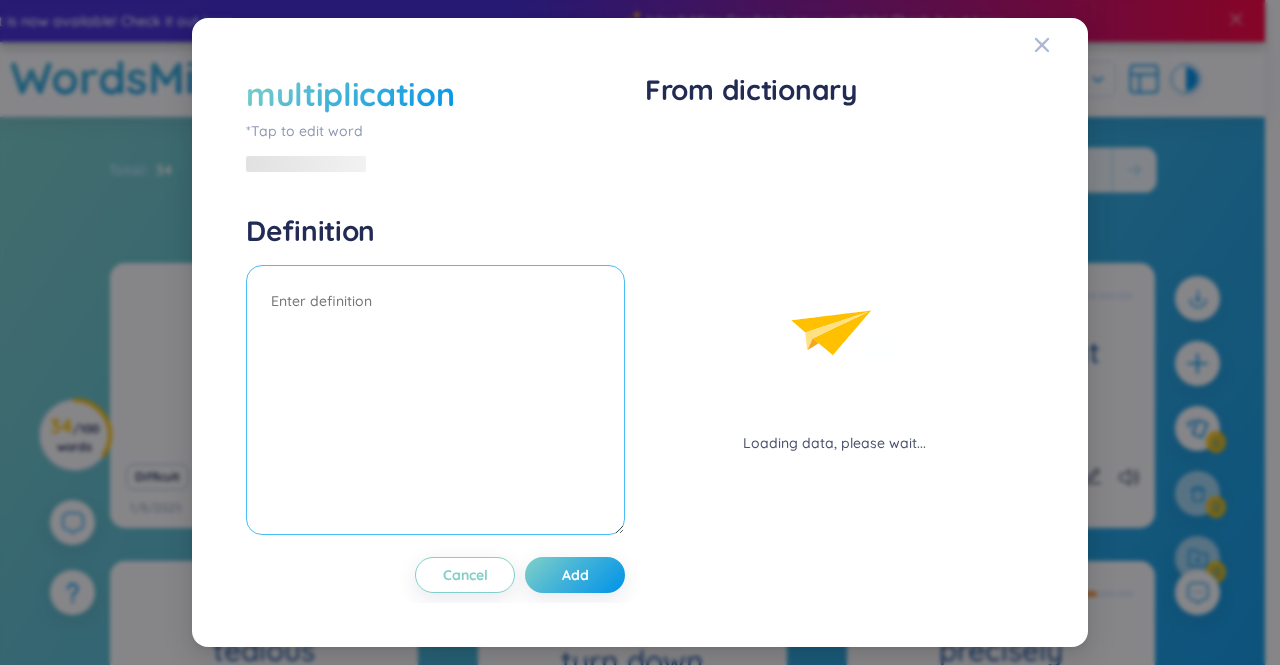 click on "Definition" at bounding box center [435, 377] 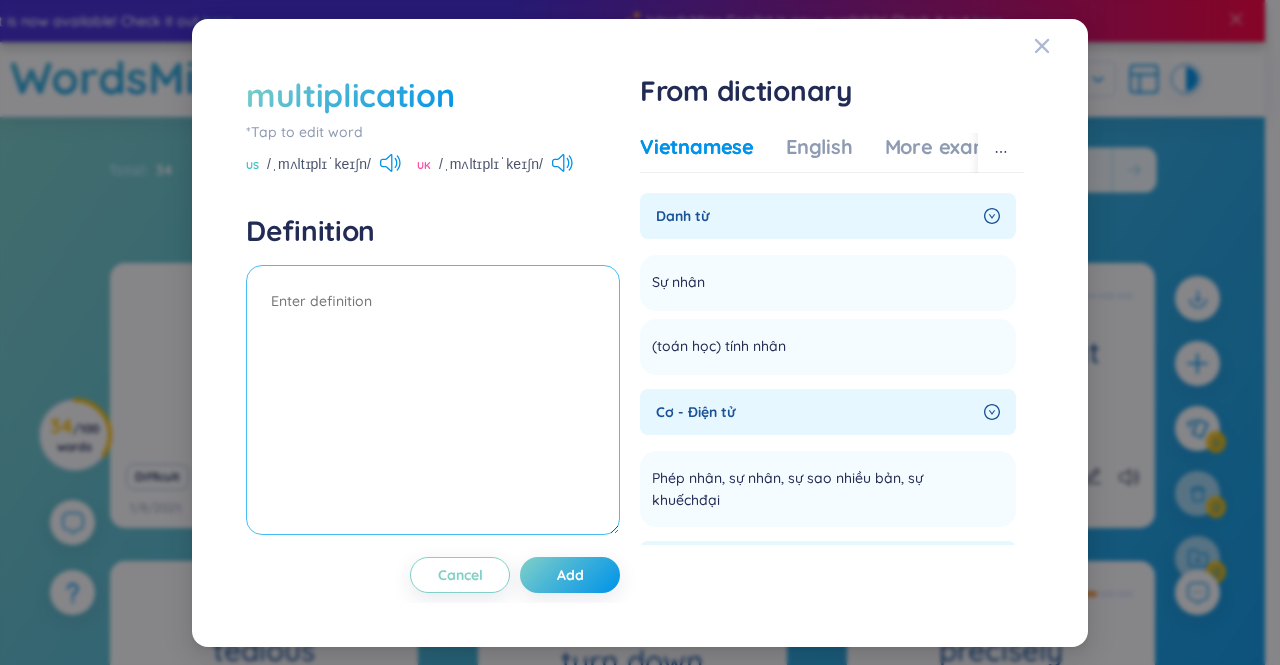 click at bounding box center [433, 400] 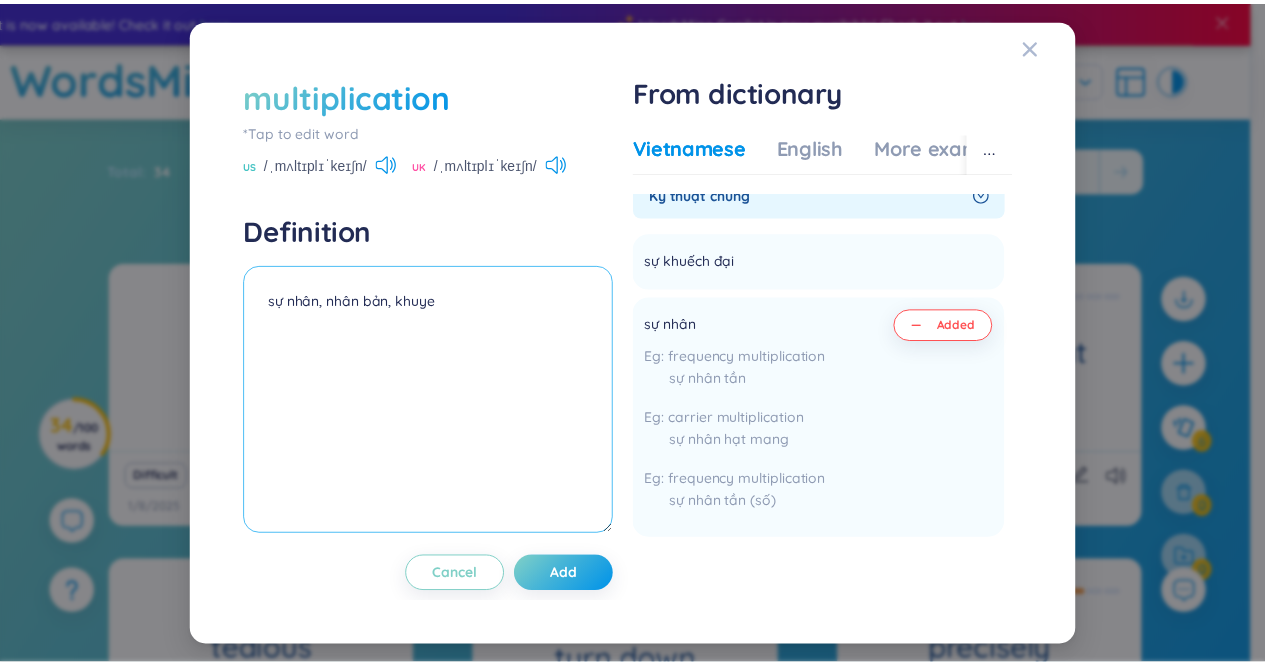 scroll, scrollTop: 916, scrollLeft: 0, axis: vertical 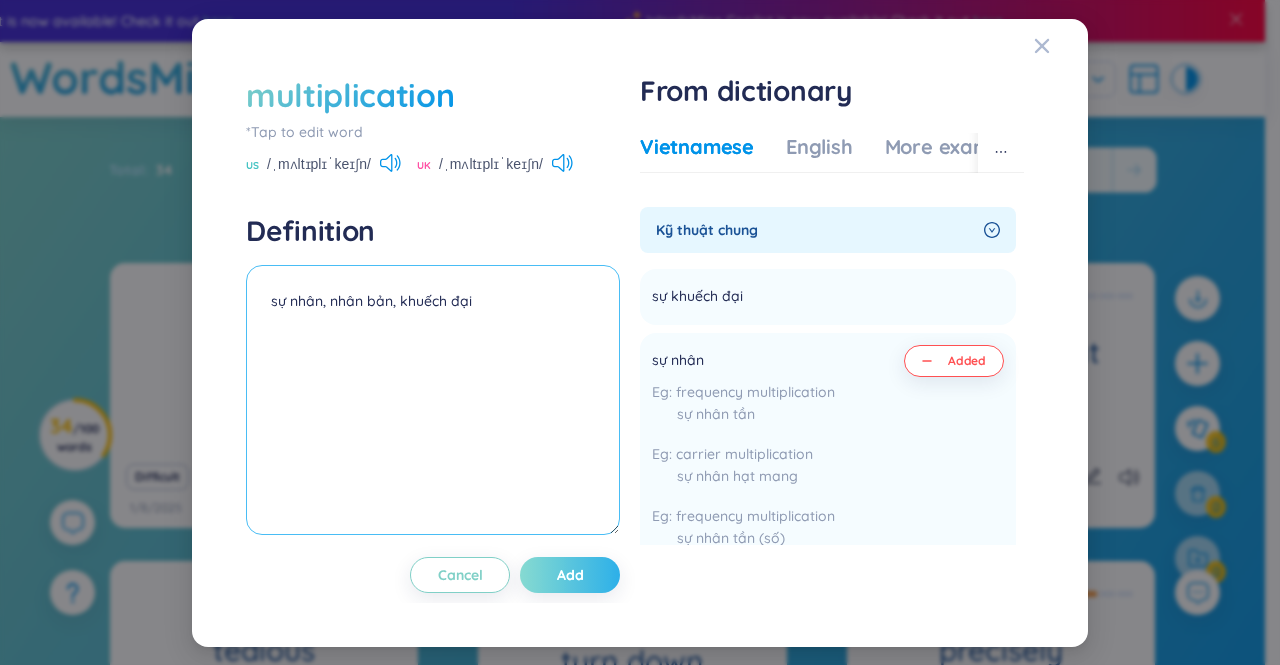 type on "sự nhân, nhân bản, khuếch đại" 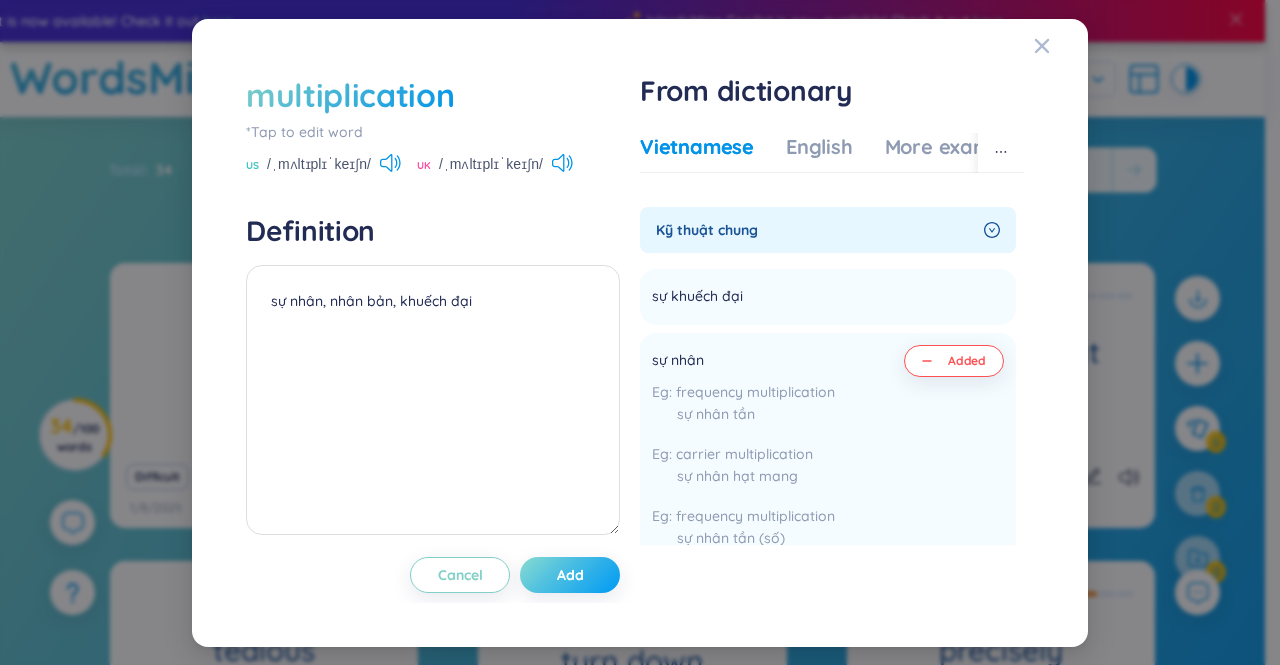 click on "Add" at bounding box center (570, 575) 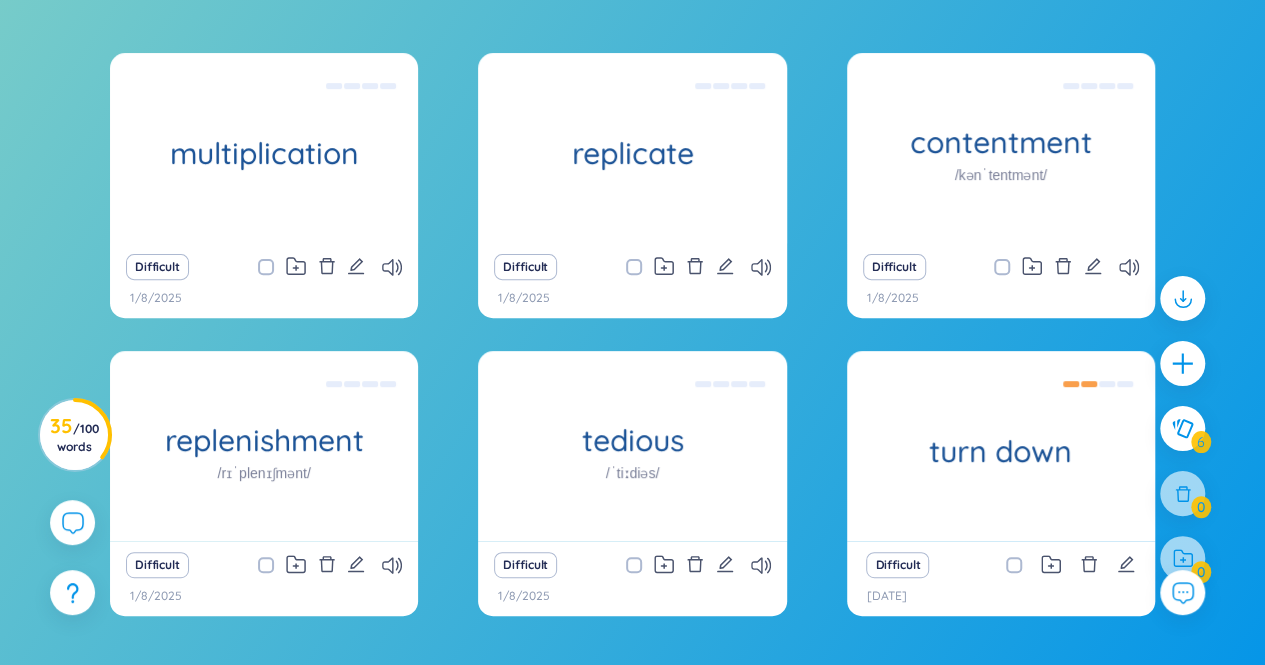 scroll, scrollTop: 220, scrollLeft: 0, axis: vertical 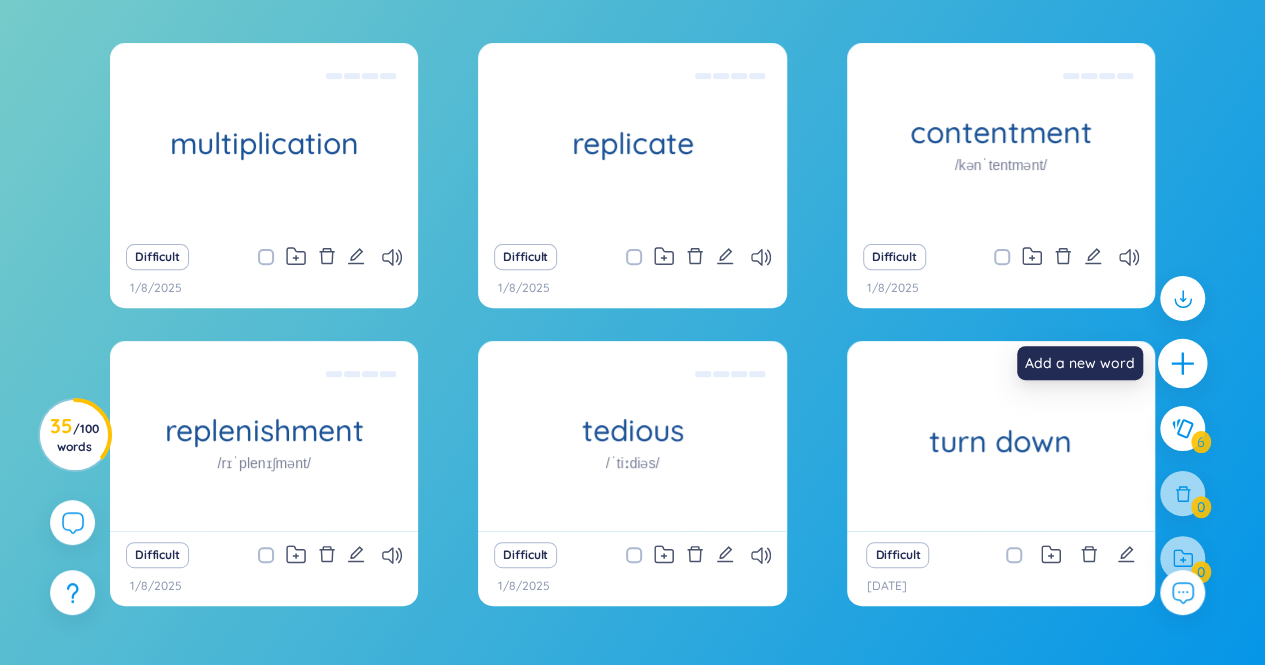 click 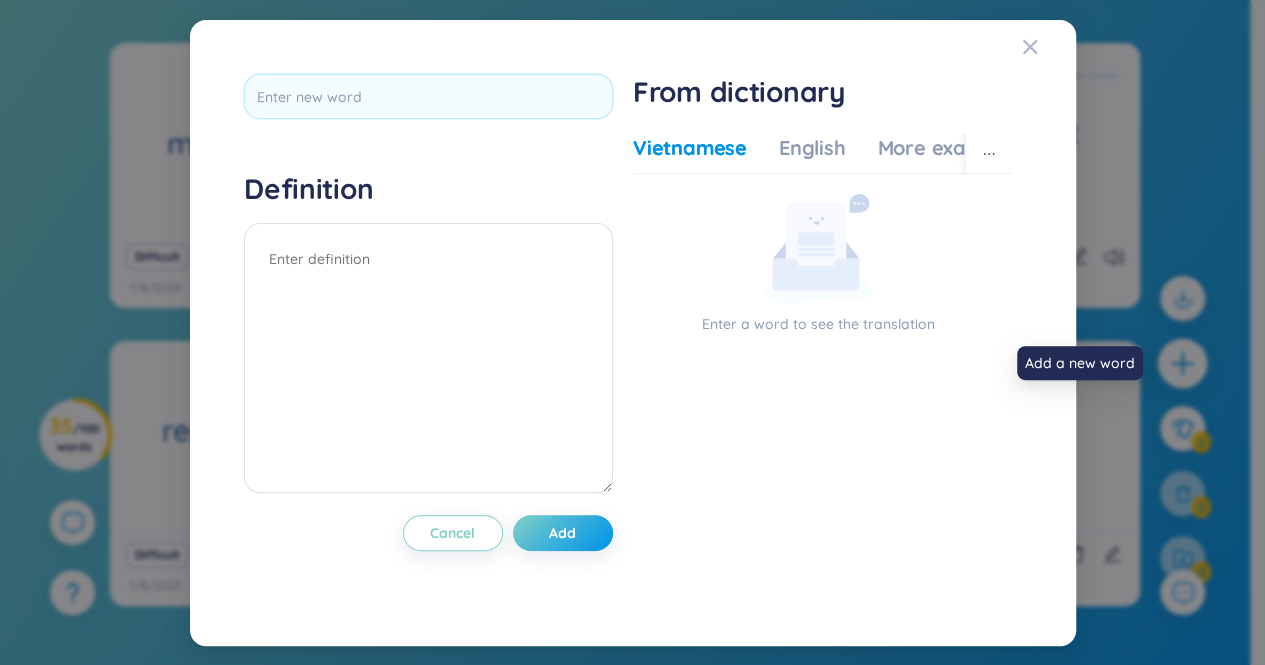scroll, scrollTop: 0, scrollLeft: 0, axis: both 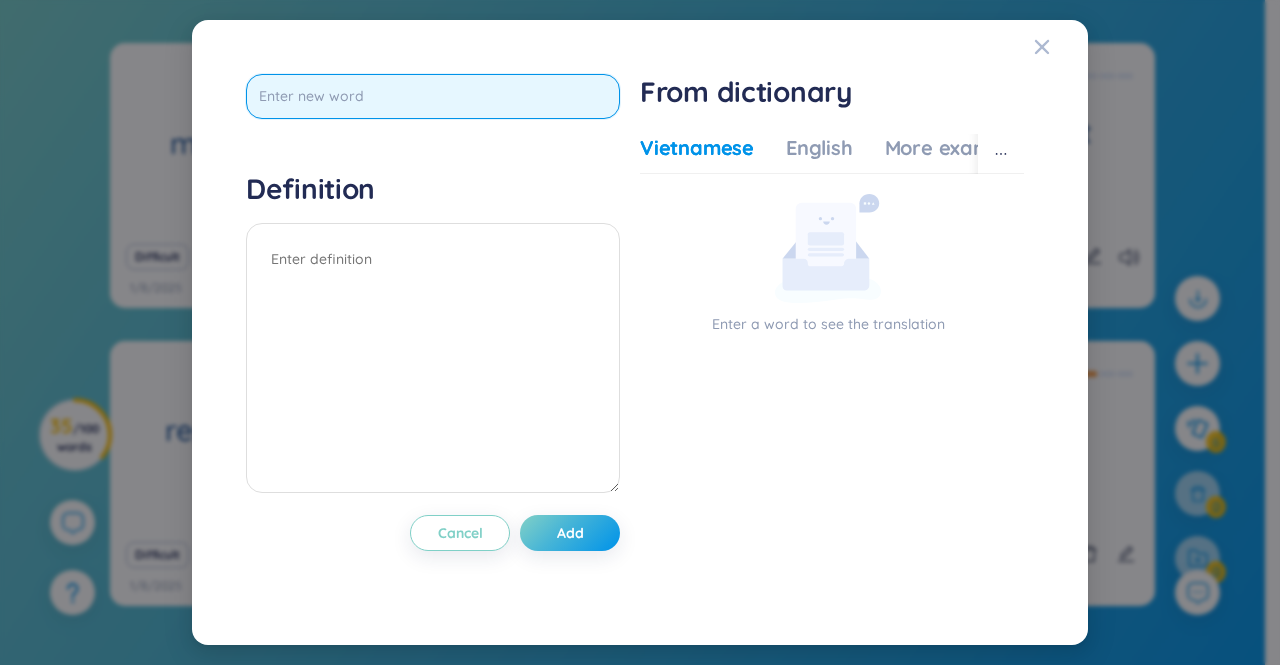 click at bounding box center [433, 96] 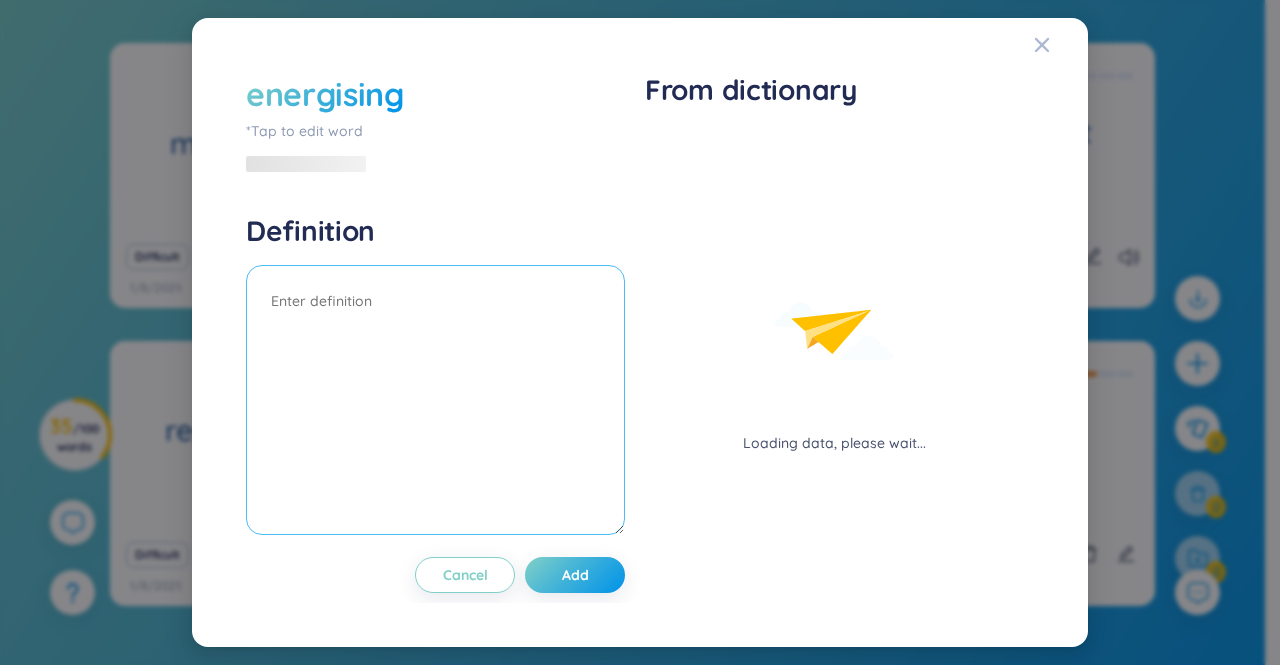 click on "Definition" at bounding box center (435, 377) 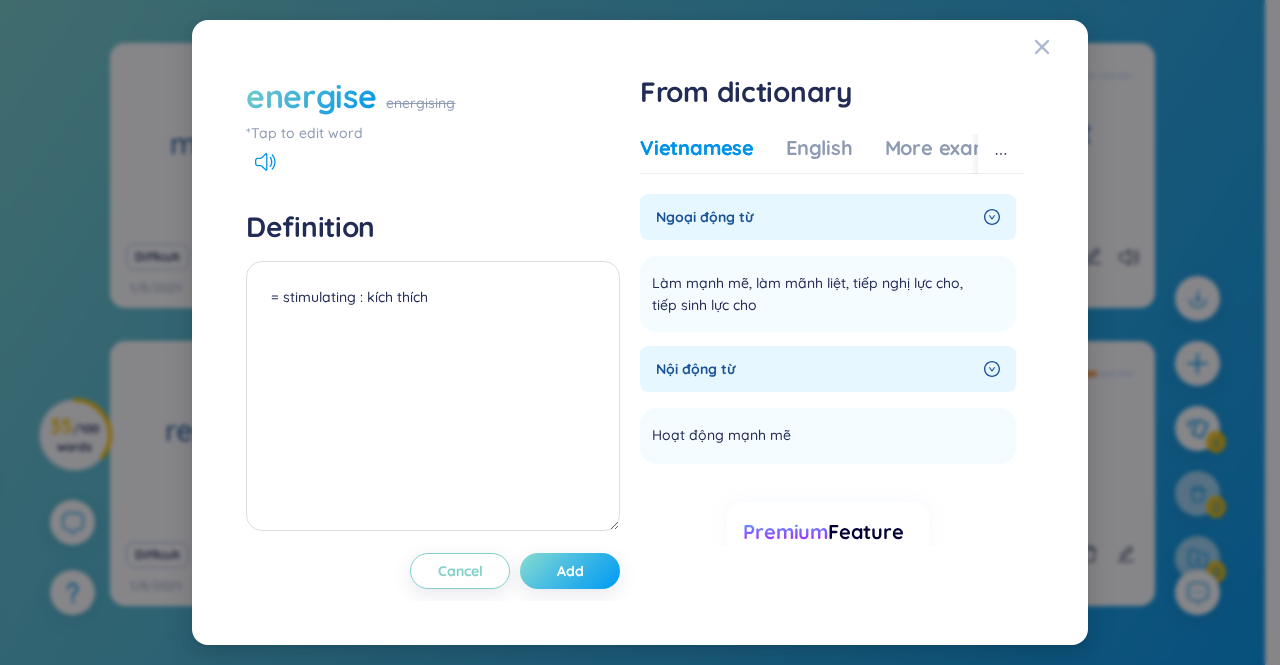 click on "Add" at bounding box center (570, 571) 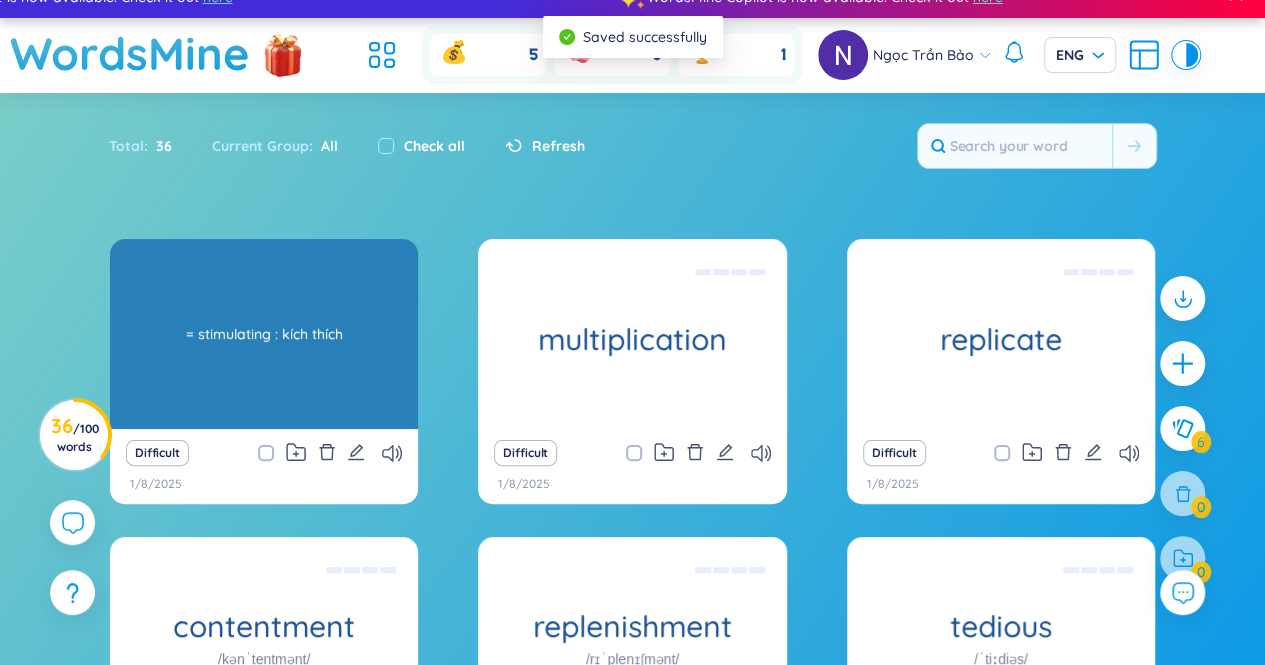 scroll, scrollTop: 0, scrollLeft: 0, axis: both 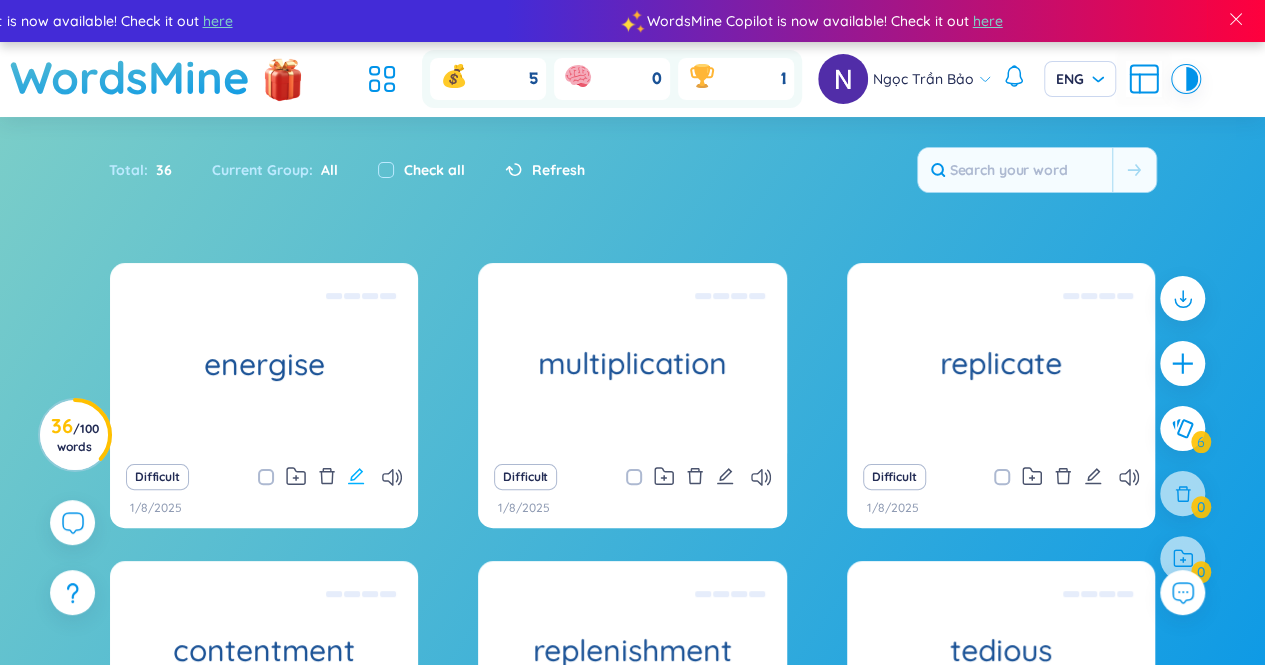 click 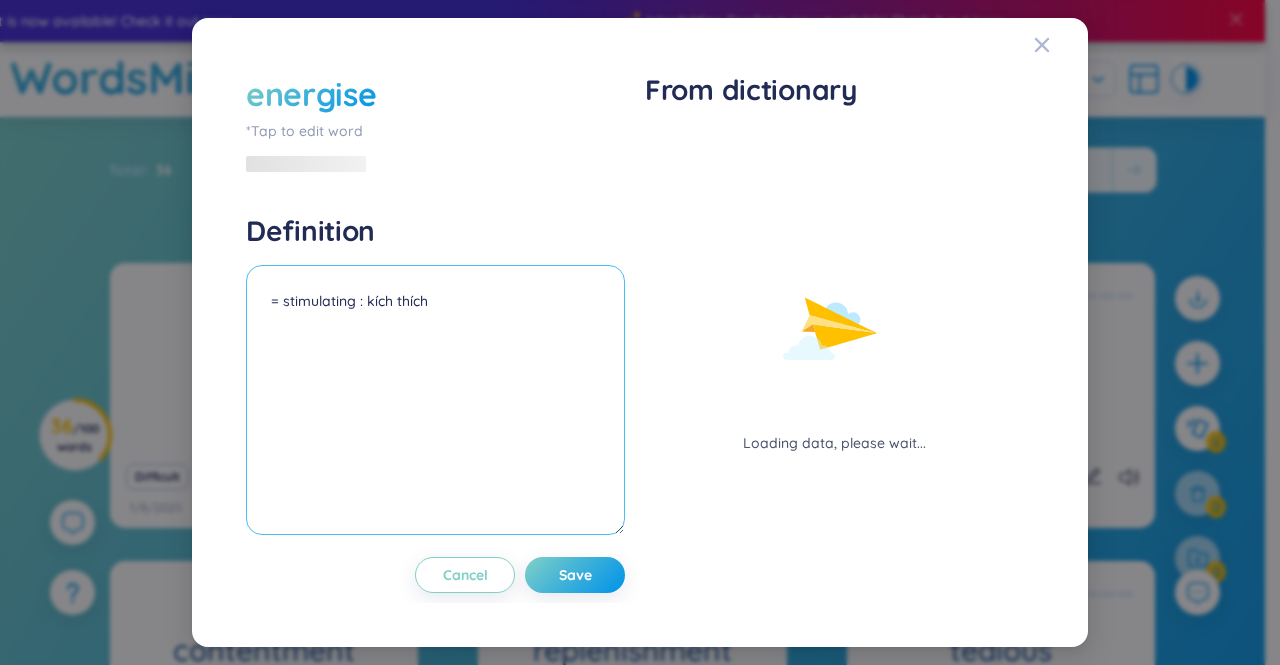 click on "= stimulating : kích thích" at bounding box center (435, 400) 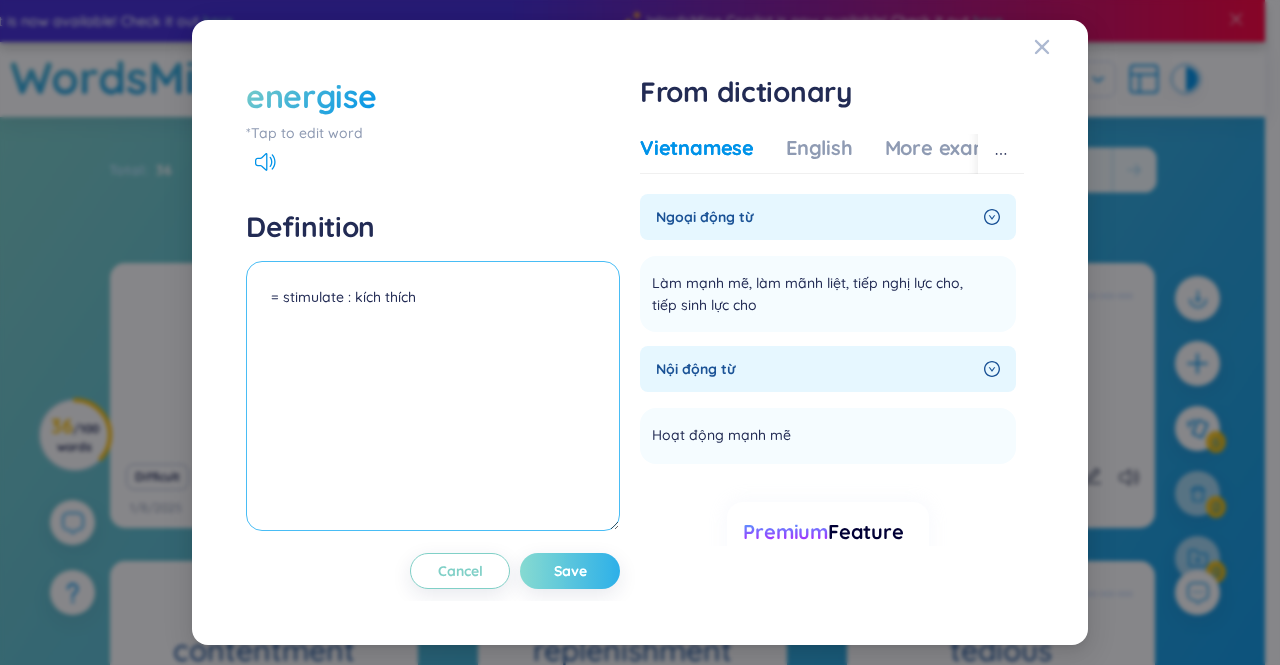 type on "= stimulate : kích thích" 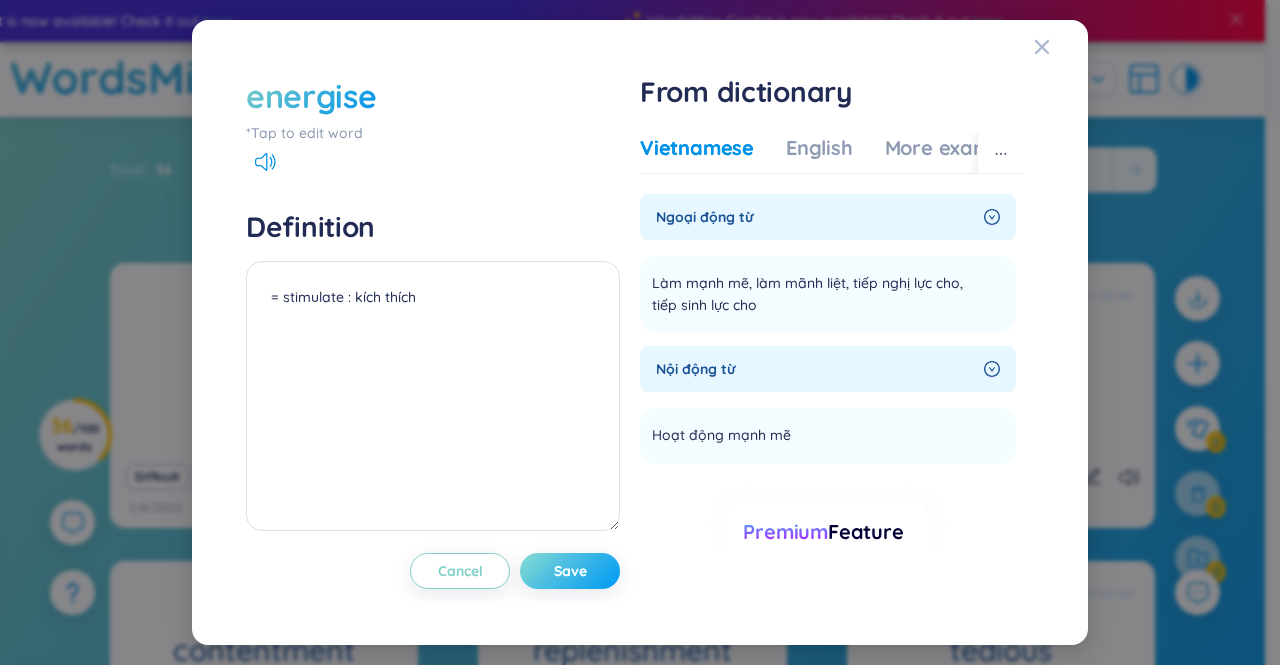 click on "Save" at bounding box center (570, 571) 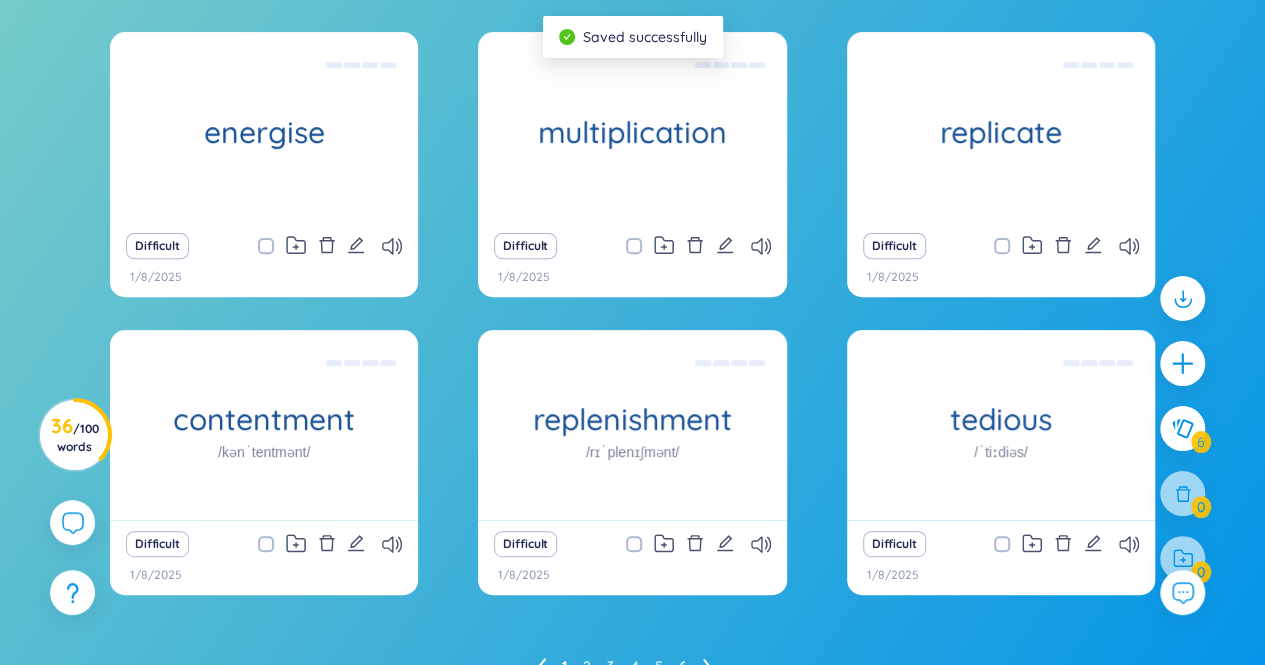 scroll, scrollTop: 245, scrollLeft: 0, axis: vertical 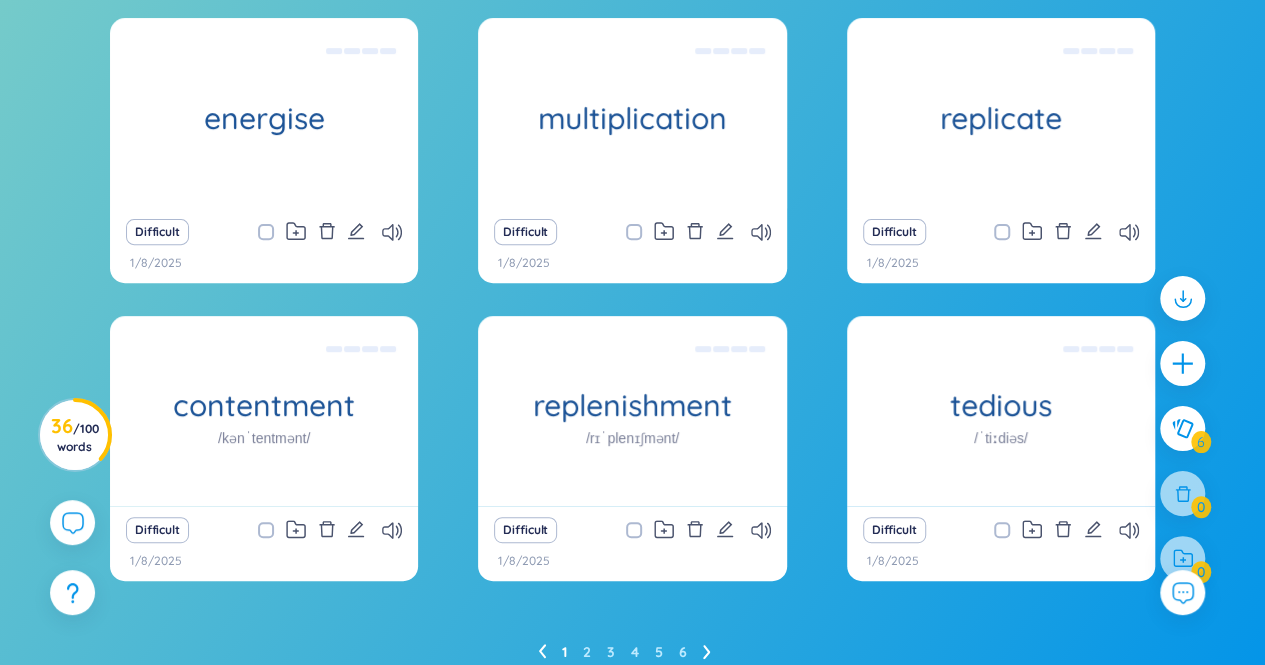 click on "energise = stimulate : kích thích Difficult 1/8/2025 multiplication sự nhân, nhân bản, khuếch đại Difficult 1/8/2025 replicate nhân rộng, tái tạo Difficult 1/8/2025 contentment /kənˈtentmənt/ sự hài lòng, thỏa mãn Difficult 1/8/2025 replenishment /rɪˈplenɪʃmənt/ sự bổ sung, làm đầy Difficult 1/8/2025 tedious /ˈtiːdiəs/ tẻ nhạt, nhàm chán = boring Difficult 1/8/2025 No data to display 1 2 3 4 5 6" at bounding box center [632, 343] 